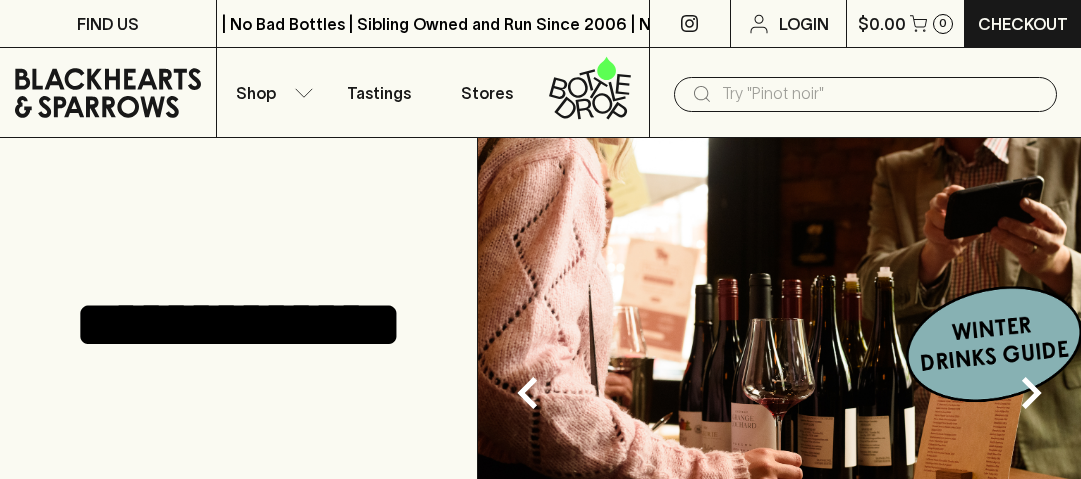 scroll, scrollTop: 0, scrollLeft: 0, axis: both 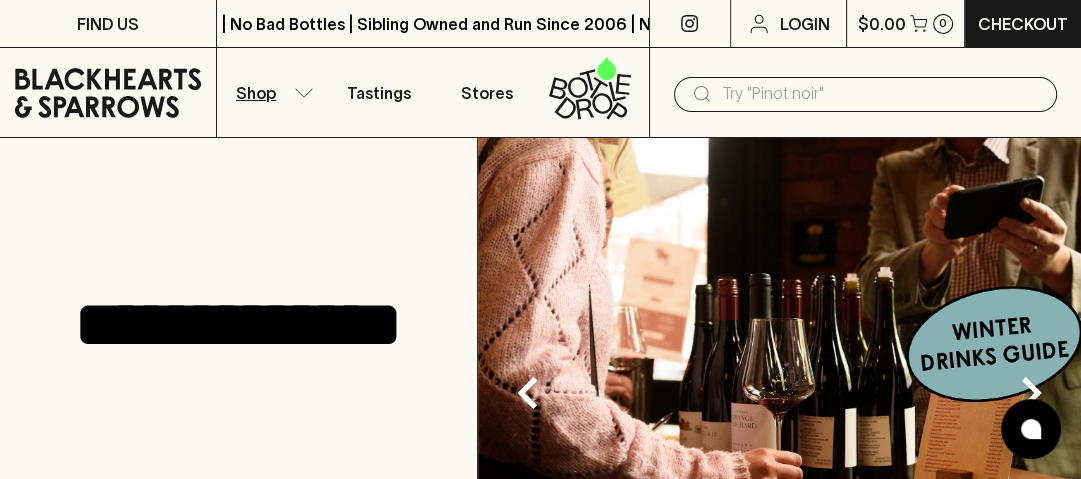 click on "Shop" at bounding box center [271, 92] 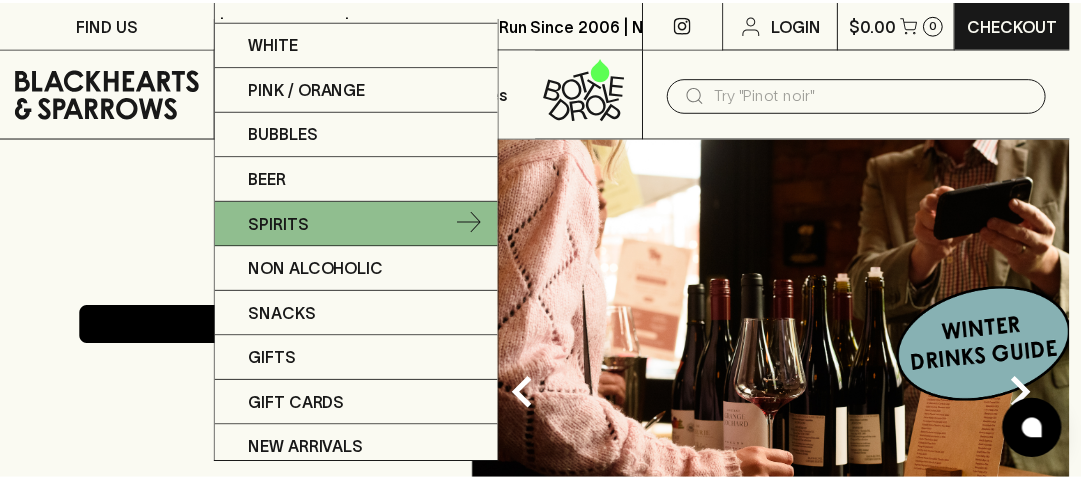 scroll, scrollTop: 108, scrollLeft: 0, axis: vertical 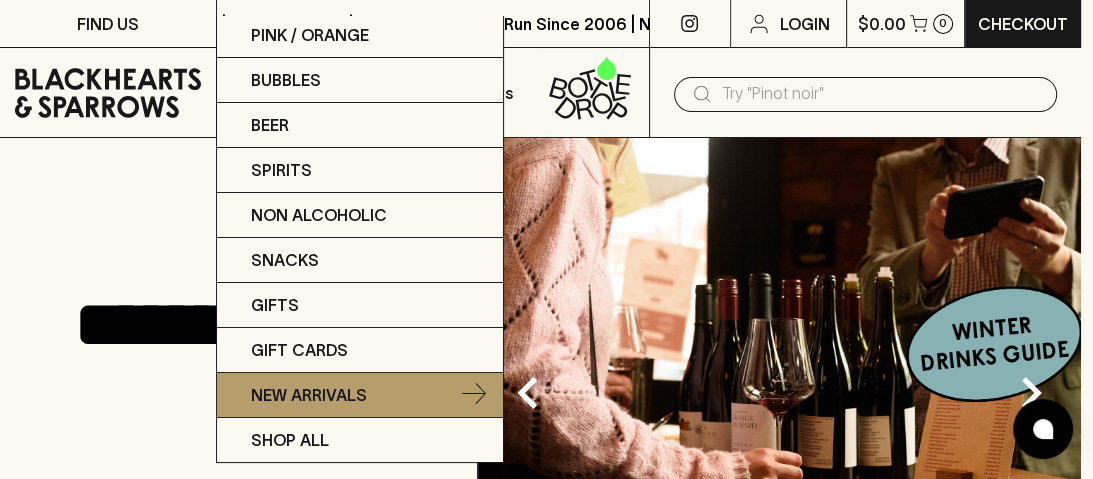 click on "New Arrivals" at bounding box center (309, 395) 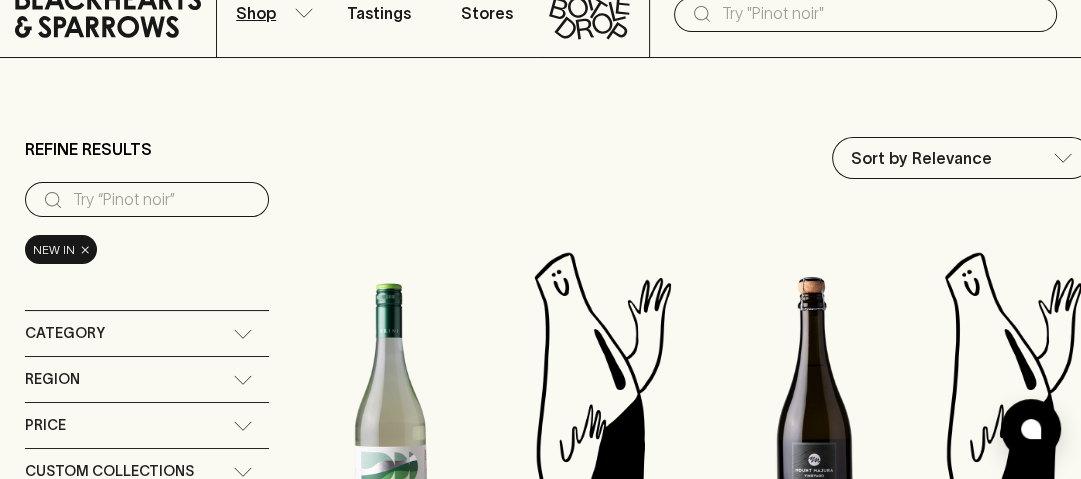 scroll, scrollTop: 480, scrollLeft: 0, axis: vertical 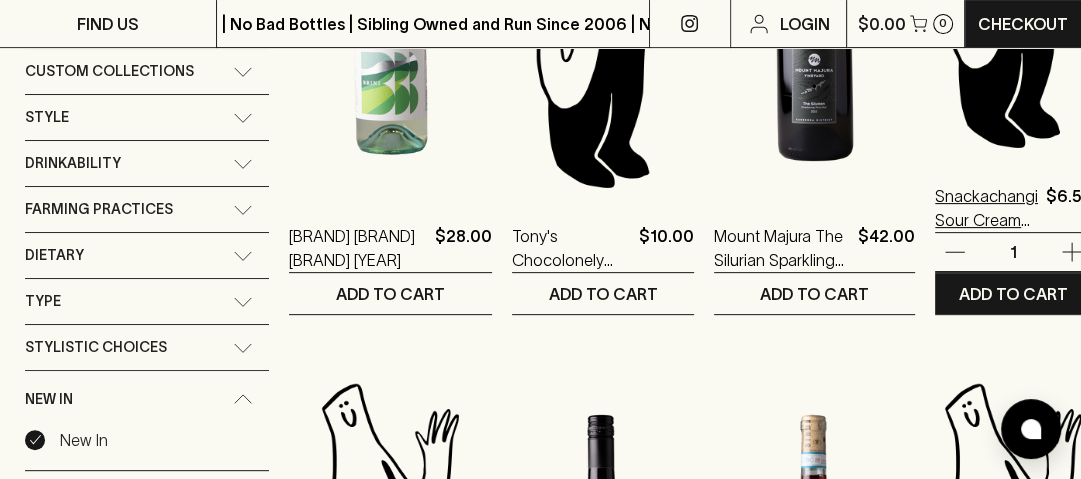 click on "Snackachangi Sour Cream Chive & Onion 150g" at bounding box center (986, 208) 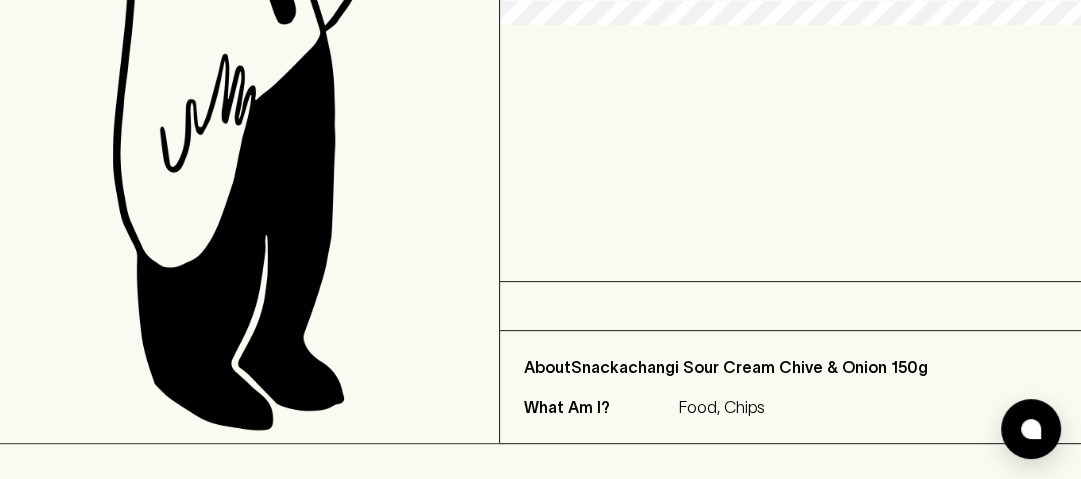 scroll, scrollTop: 0, scrollLeft: 0, axis: both 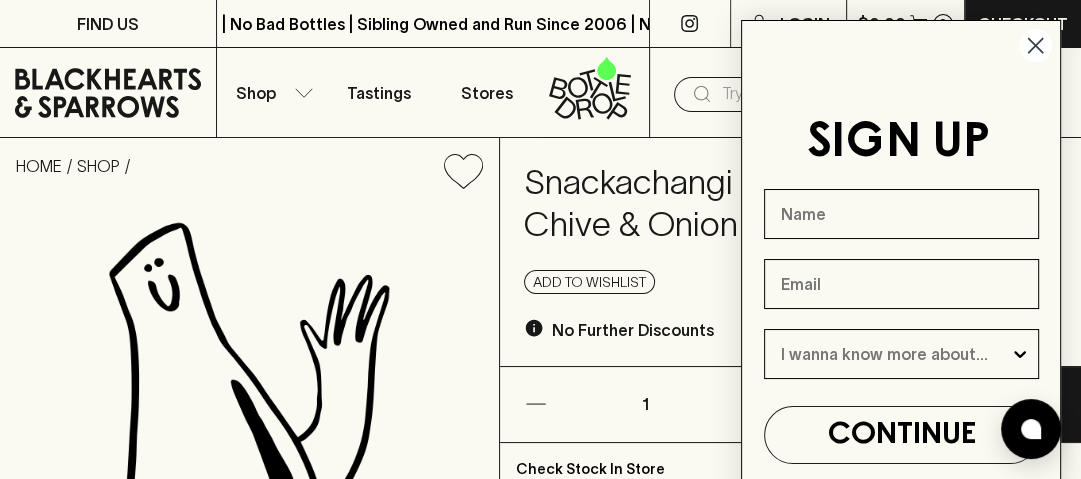 click 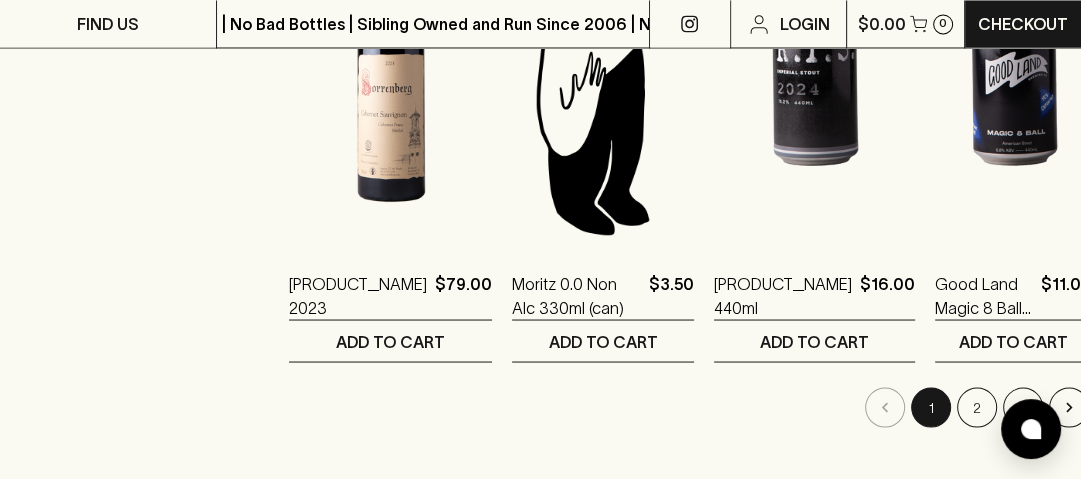 scroll, scrollTop: 2560, scrollLeft: 0, axis: vertical 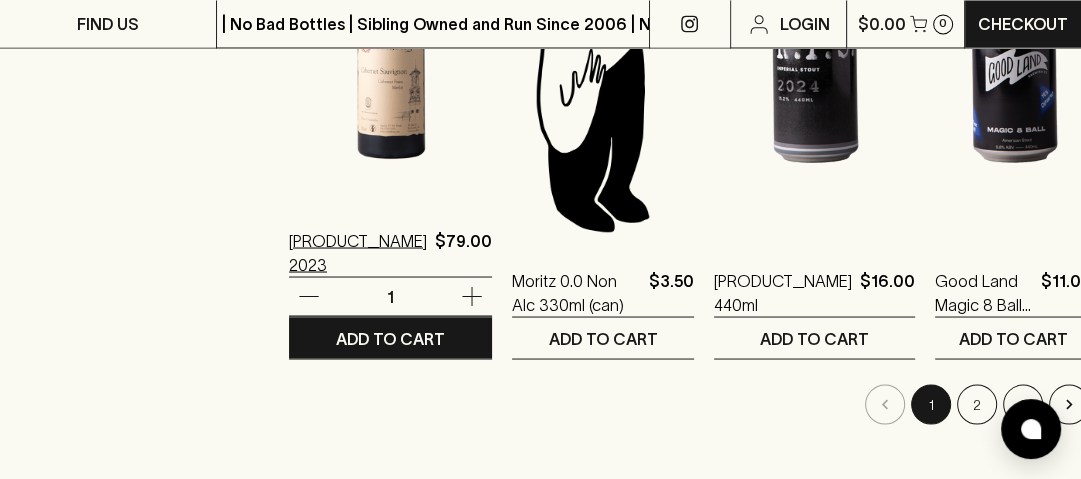 click on "[PRODUCT_NAME] 2023" at bounding box center (358, 252) 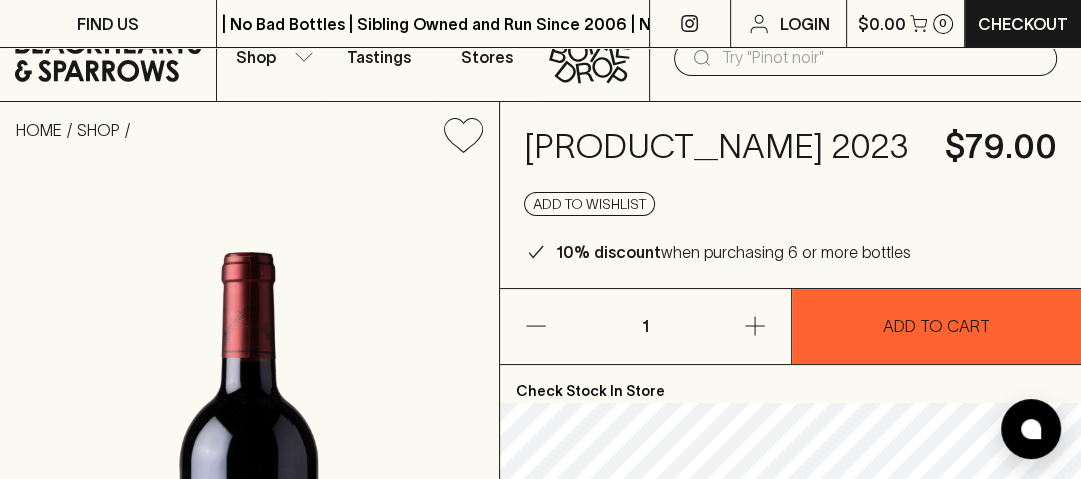 scroll, scrollTop: 0, scrollLeft: 0, axis: both 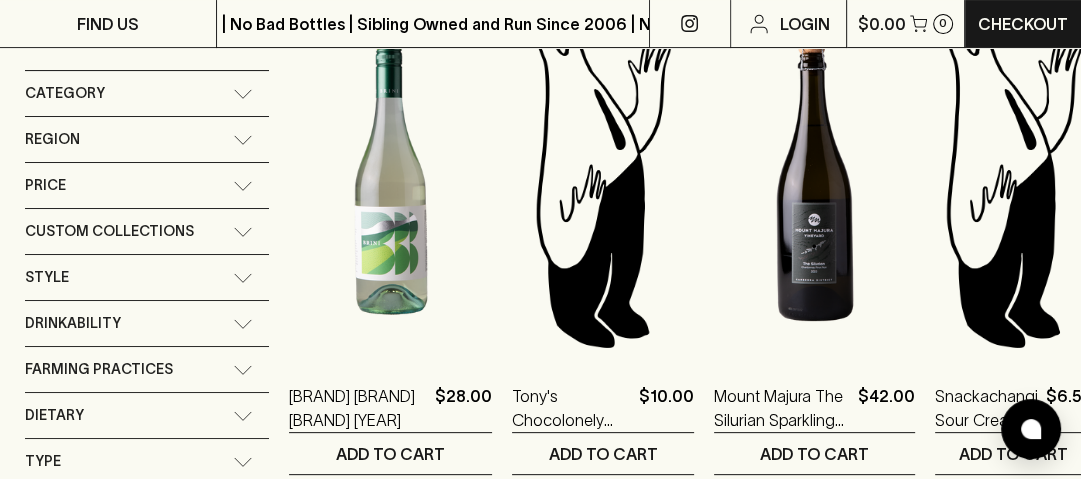 click on "Category" at bounding box center (147, 93) 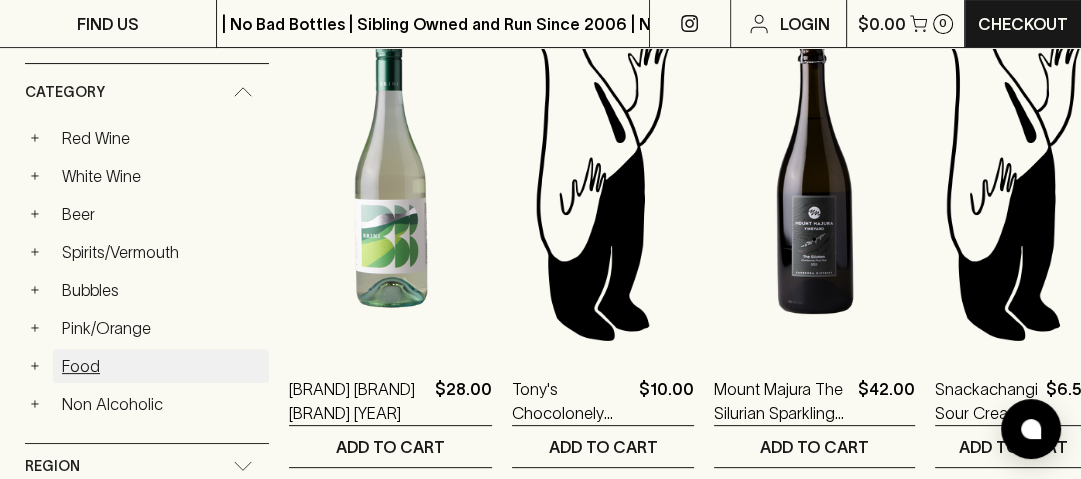 scroll, scrollTop: 320, scrollLeft: 0, axis: vertical 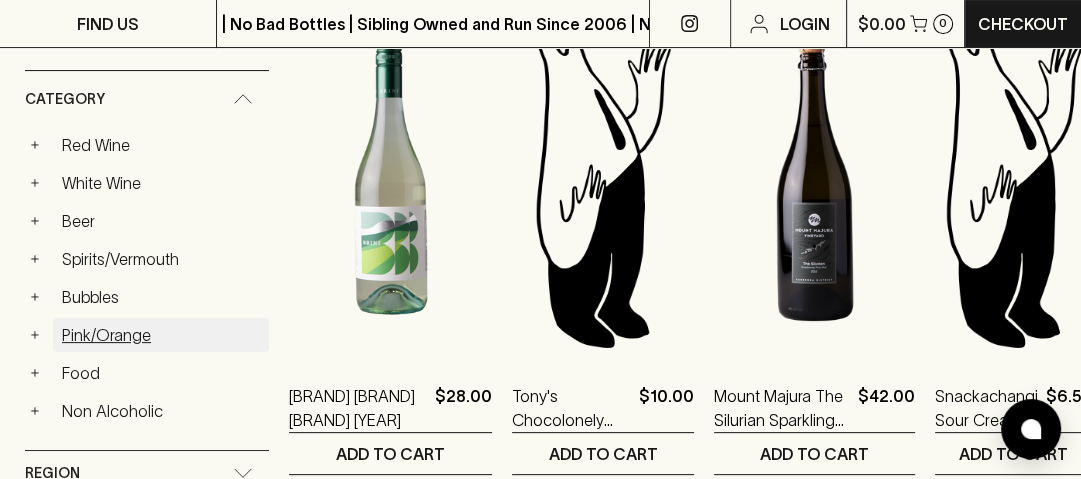 click on "Pink/Orange" at bounding box center (161, 335) 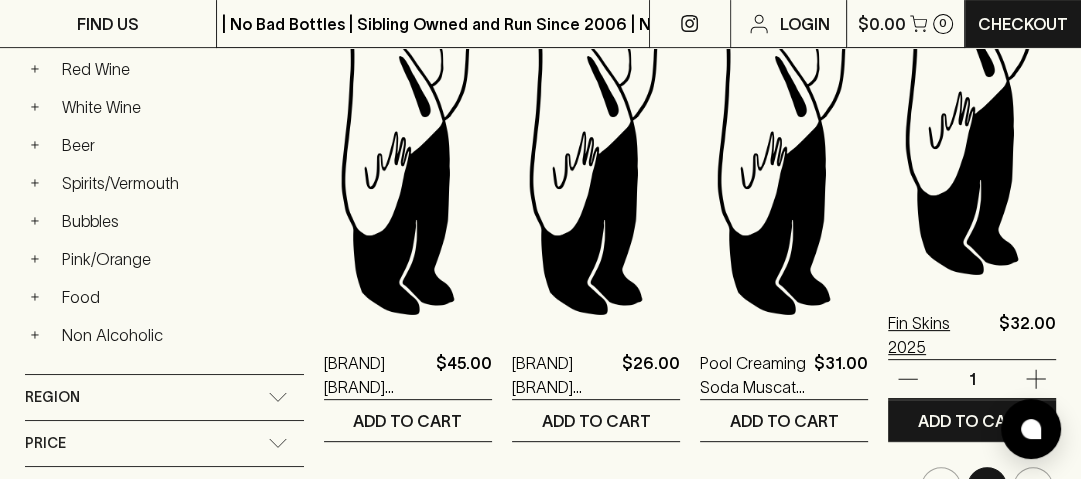 scroll, scrollTop: 240, scrollLeft: 0, axis: vertical 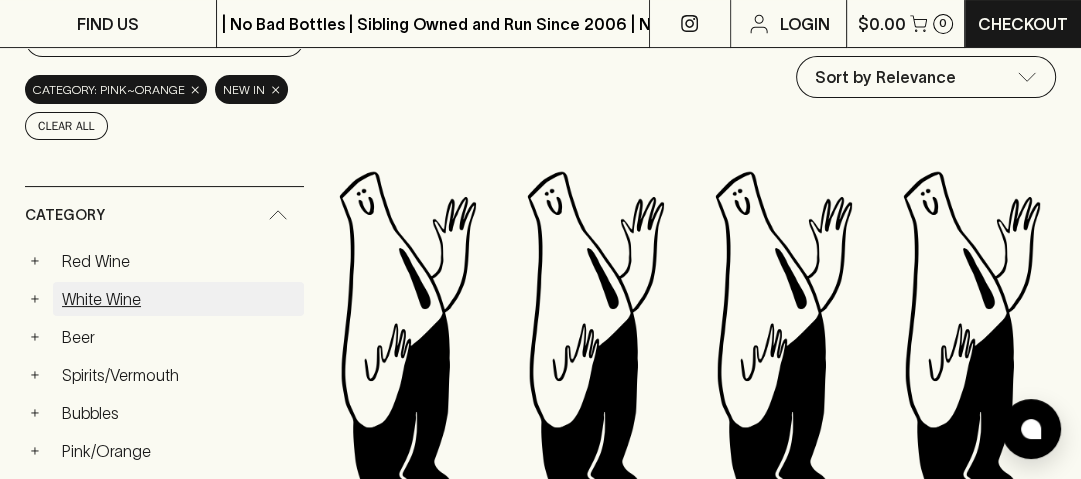 click on "White Wine" at bounding box center [178, 299] 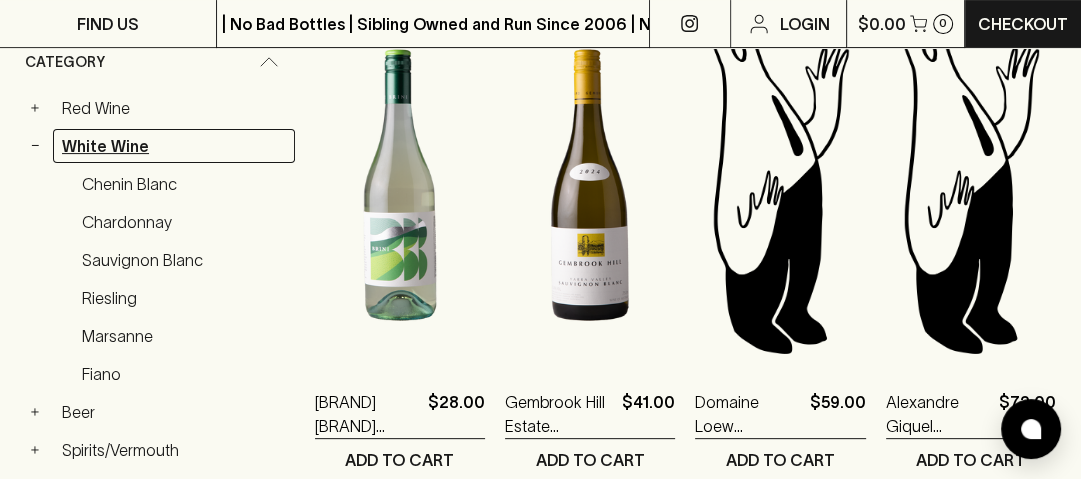 scroll, scrollTop: 400, scrollLeft: 0, axis: vertical 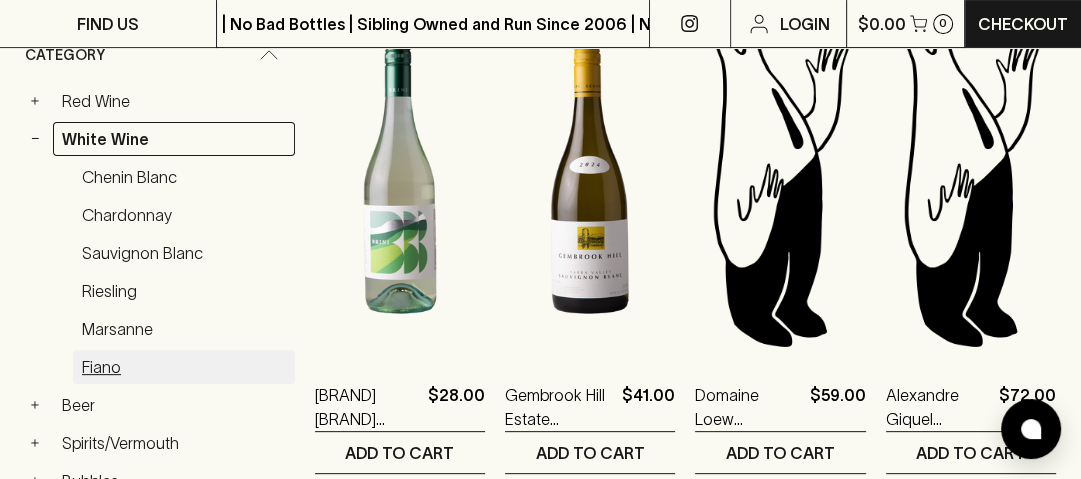 click on "Fiano" at bounding box center (184, 367) 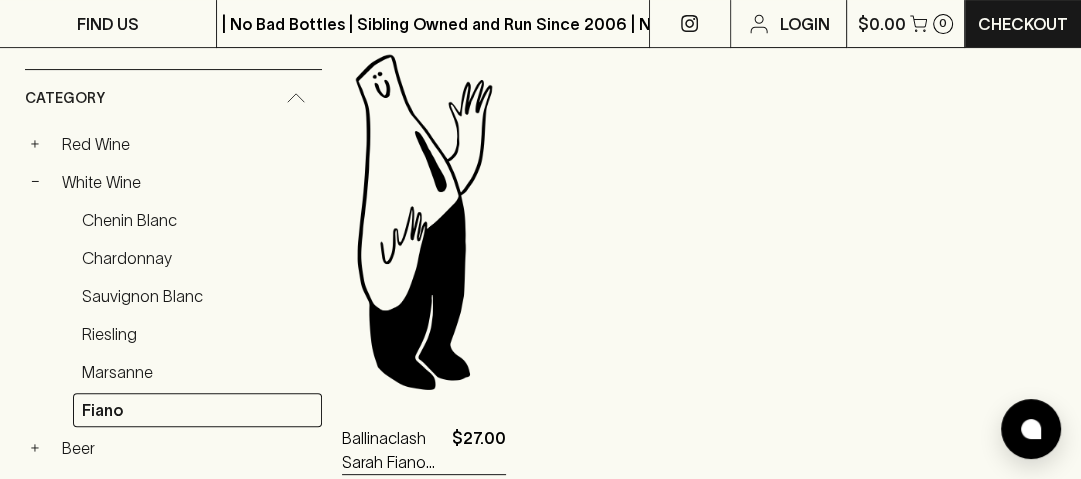 scroll, scrollTop: 321, scrollLeft: 0, axis: vertical 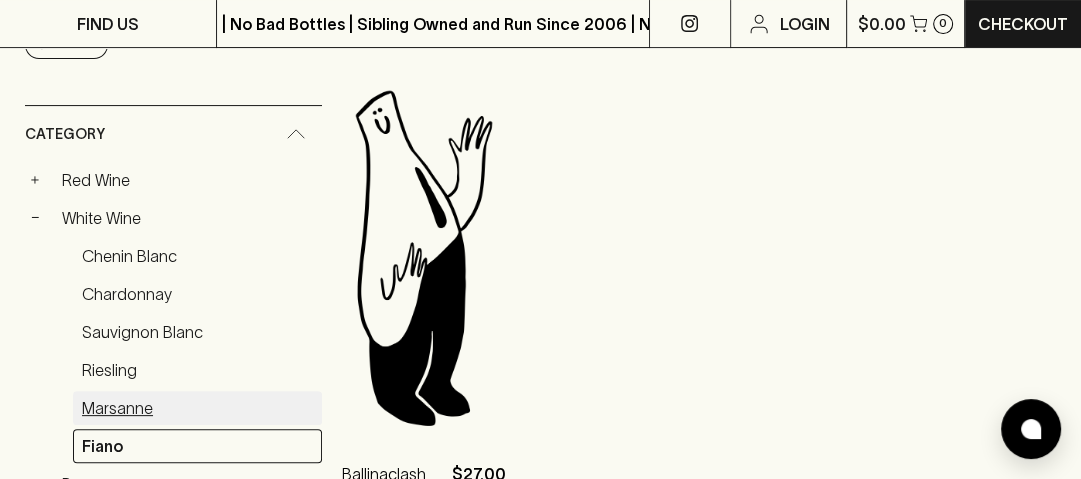click on "Marsanne" at bounding box center [197, 408] 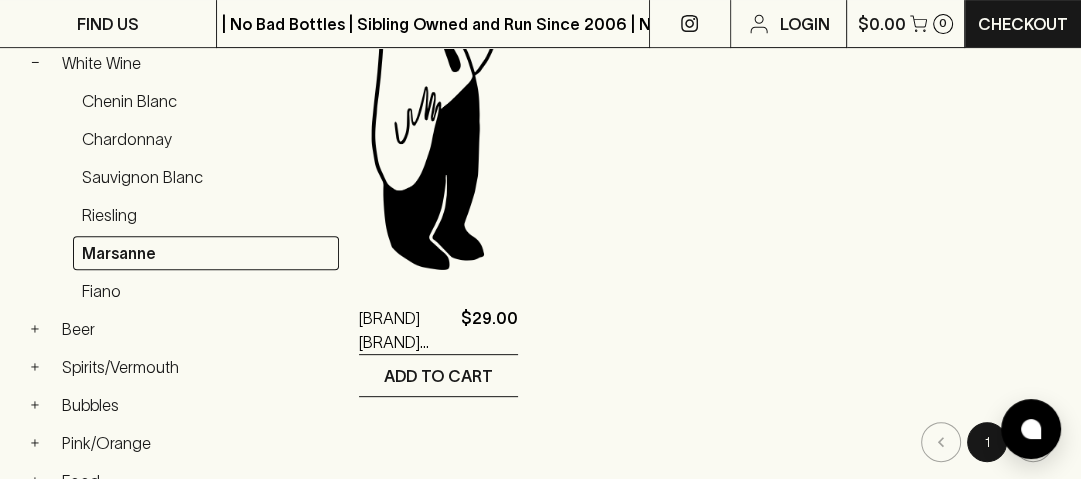 scroll, scrollTop: 481, scrollLeft: 0, axis: vertical 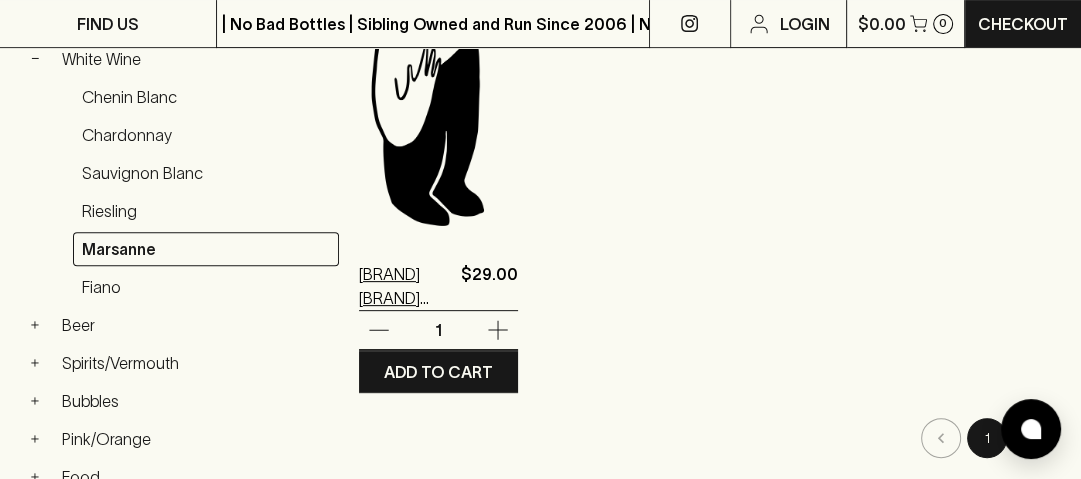 click on "[BRAND] [BRAND] [BRAND] [YEAR]" at bounding box center (406, 286) 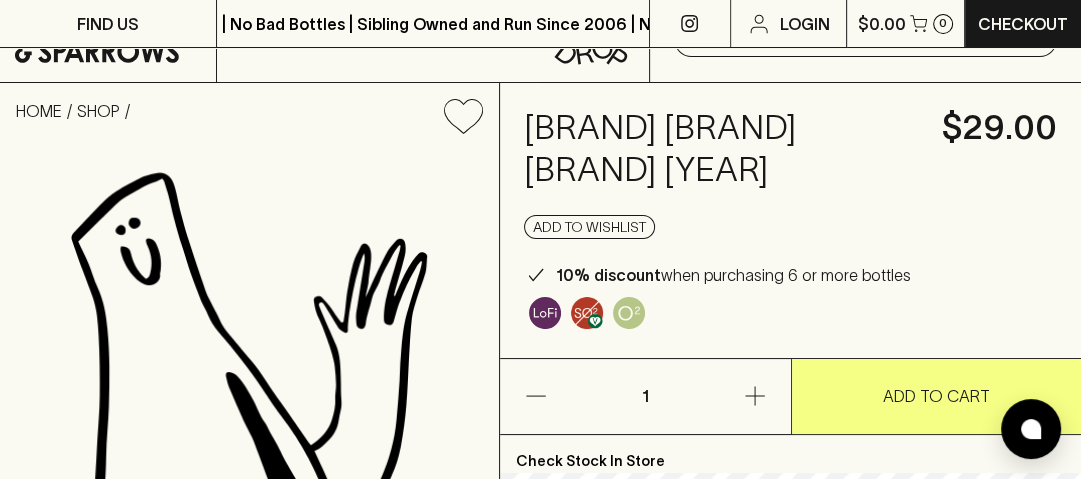 scroll, scrollTop: 0, scrollLeft: 0, axis: both 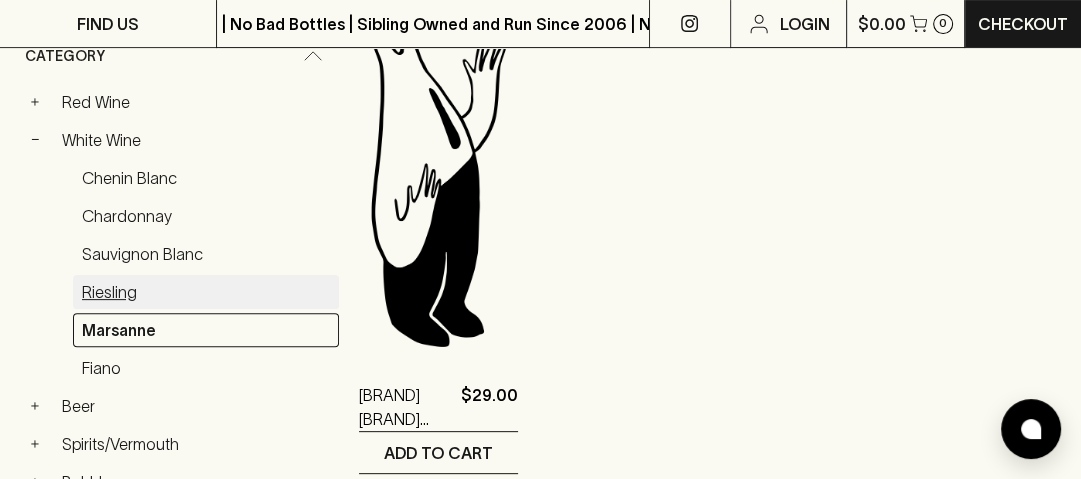 click on "Riesling" at bounding box center [206, 292] 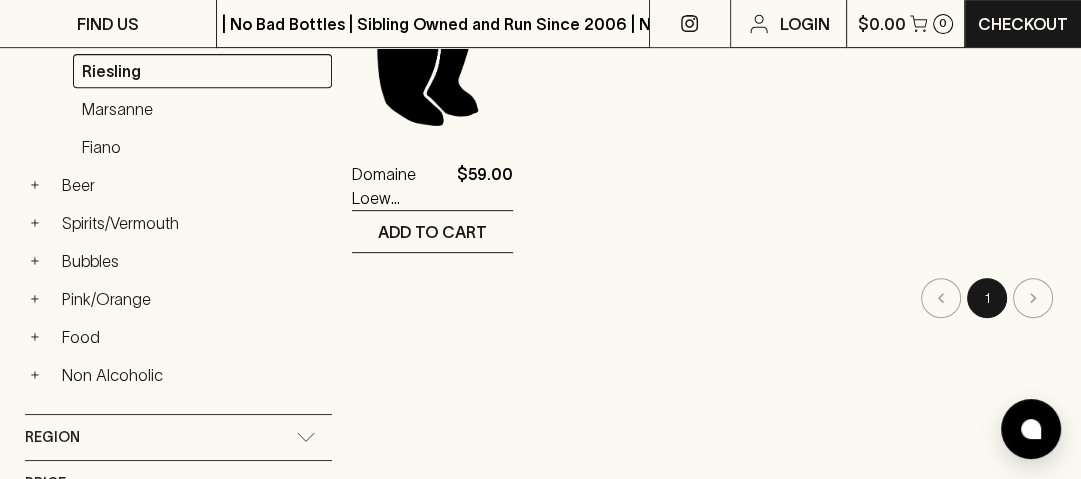 scroll, scrollTop: 480, scrollLeft: 0, axis: vertical 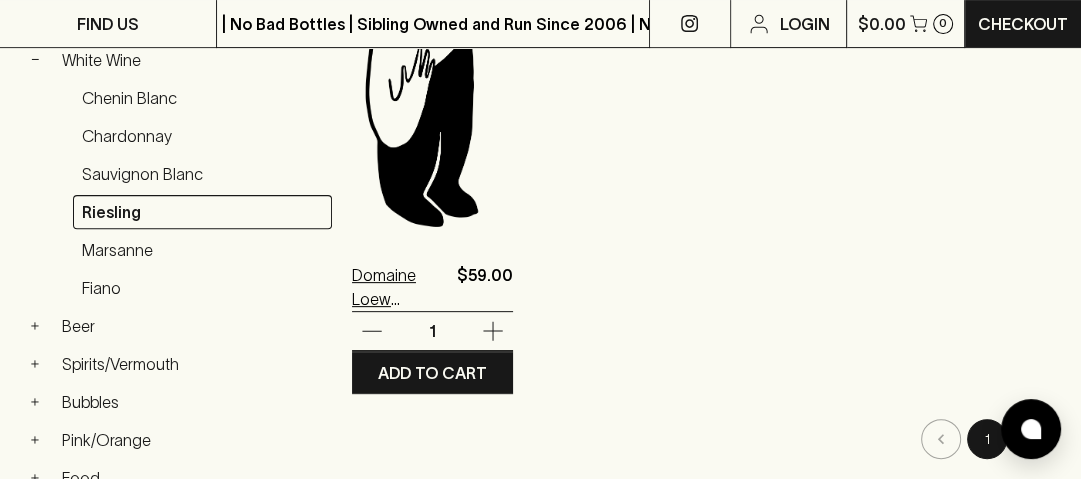 click on "Domaine Loew MuschelKalk Rielsing 2023" at bounding box center (400, 287) 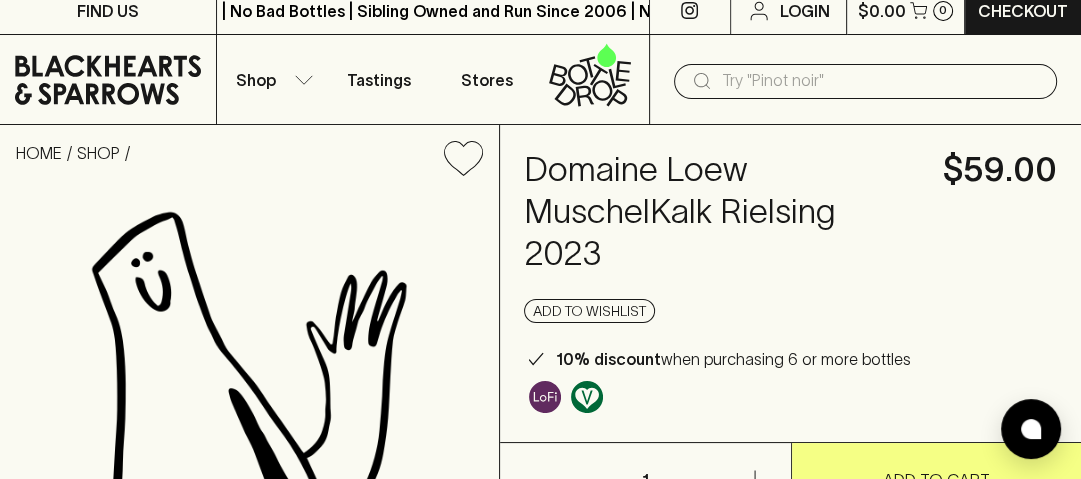 scroll, scrollTop: 0, scrollLeft: 0, axis: both 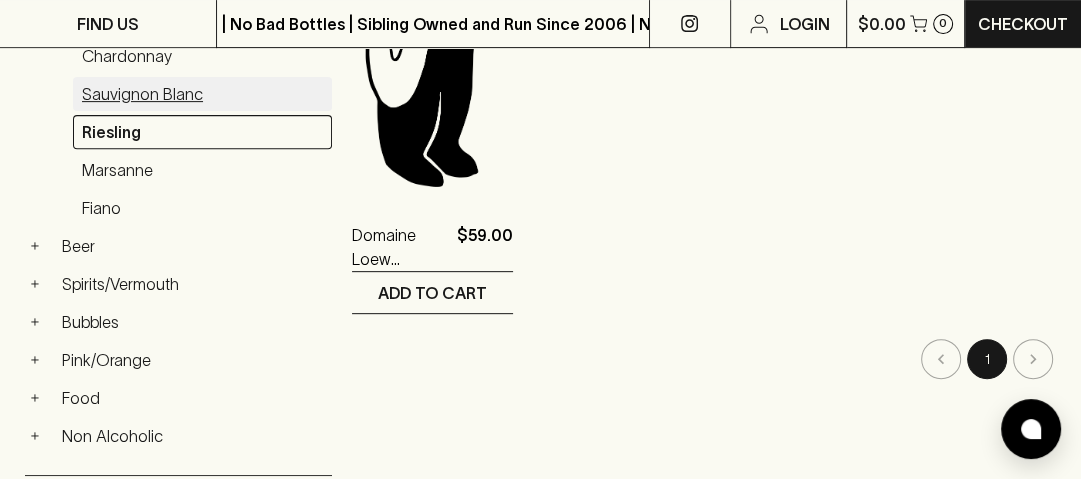 click on "Sauvignon Blanc" at bounding box center (202, 94) 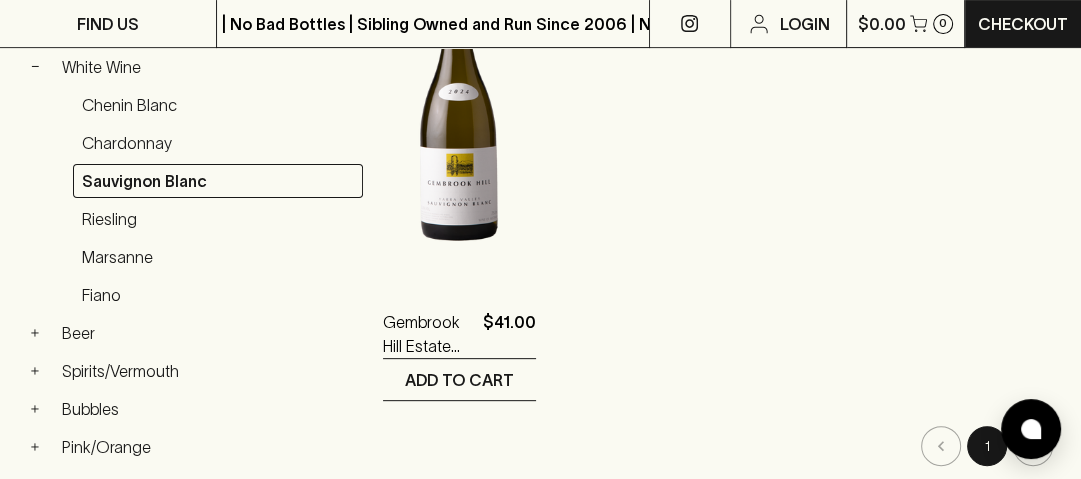 scroll, scrollTop: 480, scrollLeft: 0, axis: vertical 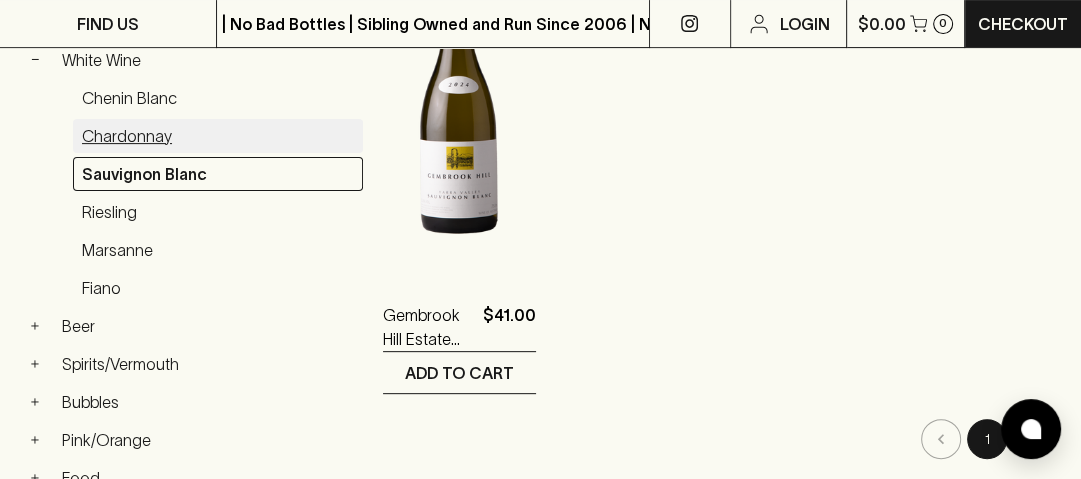 click on "Chardonnay" at bounding box center [218, 136] 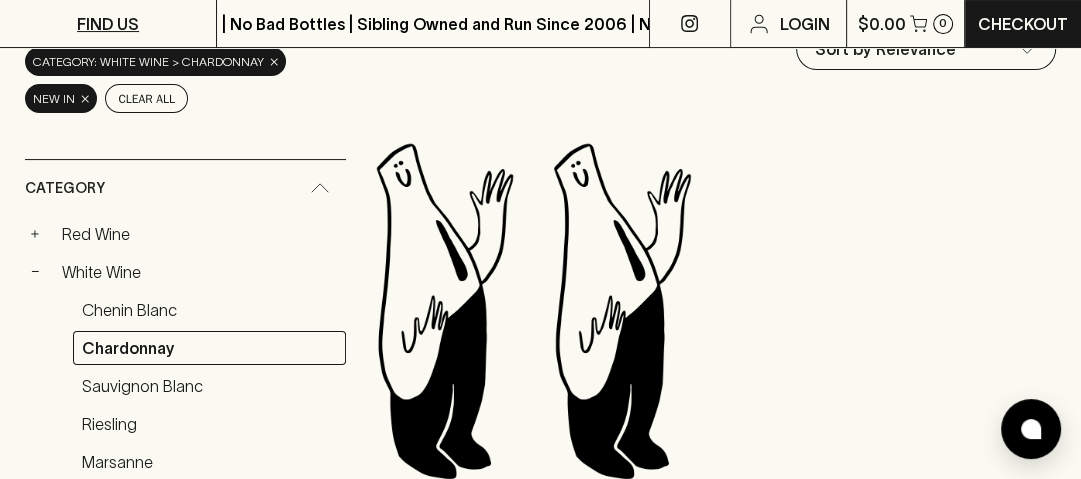 scroll, scrollTop: 240, scrollLeft: 0, axis: vertical 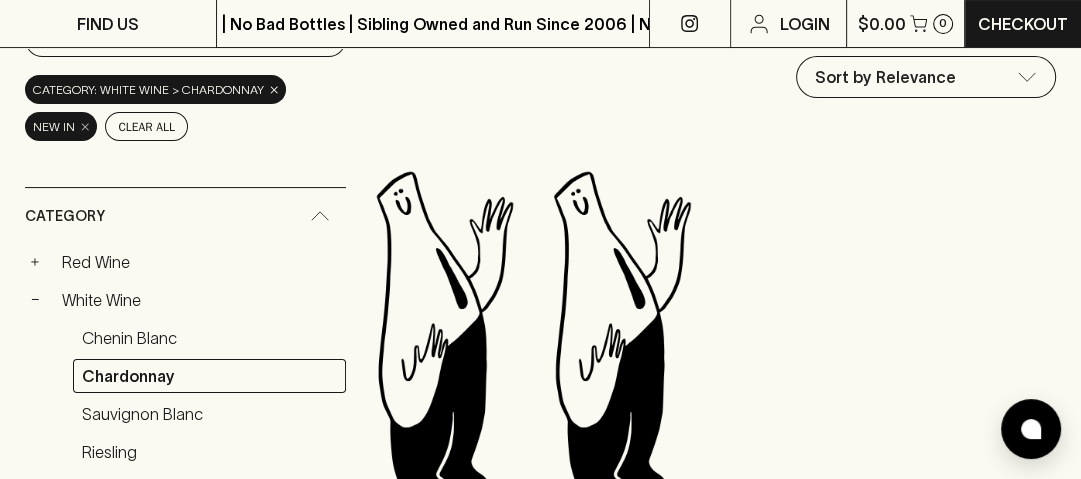 click on "×" at bounding box center (85, 126) 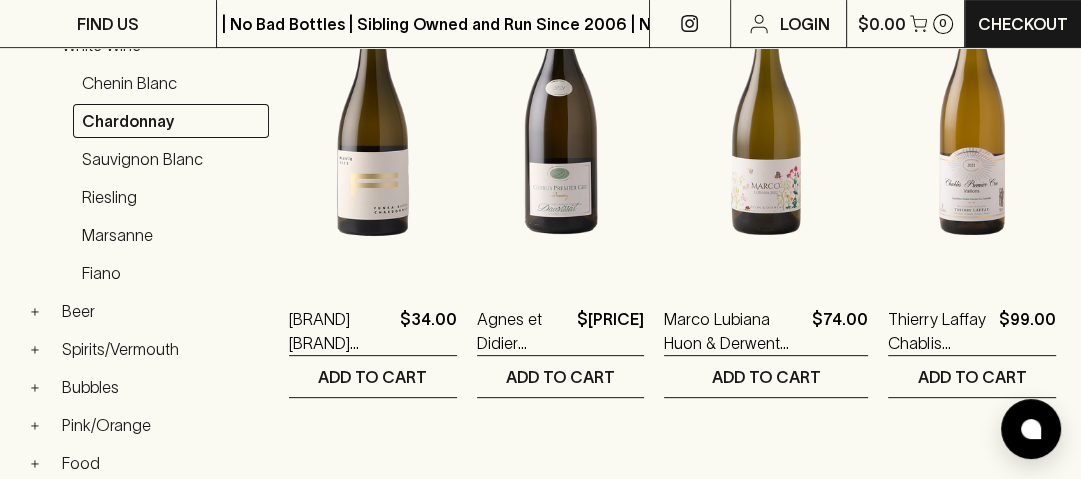 scroll, scrollTop: 480, scrollLeft: 0, axis: vertical 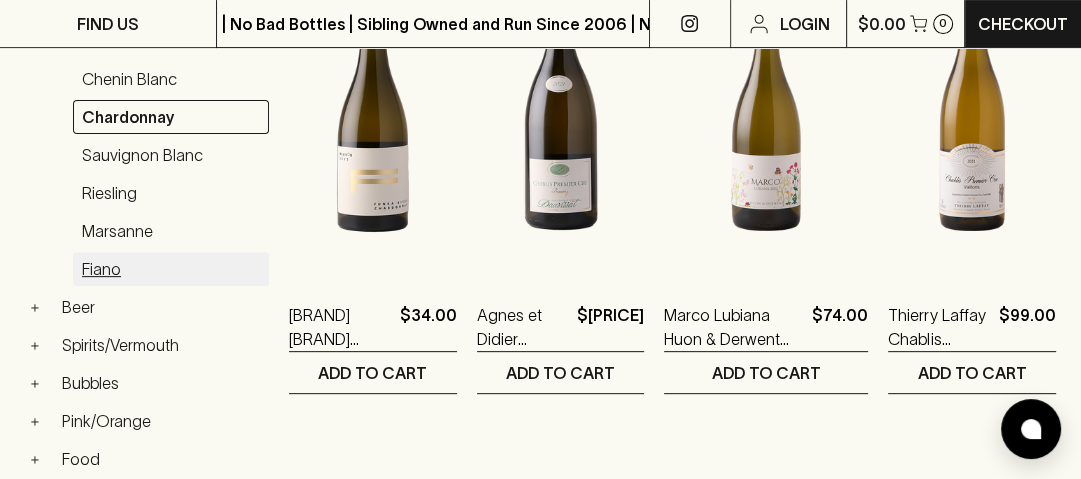 click on "Fiano" at bounding box center [171, 269] 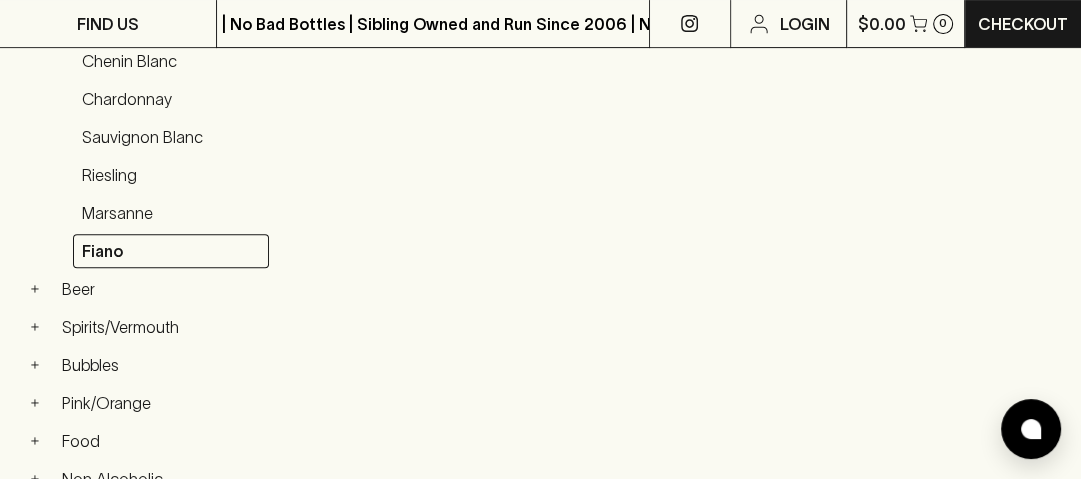 scroll, scrollTop: 459, scrollLeft: 0, axis: vertical 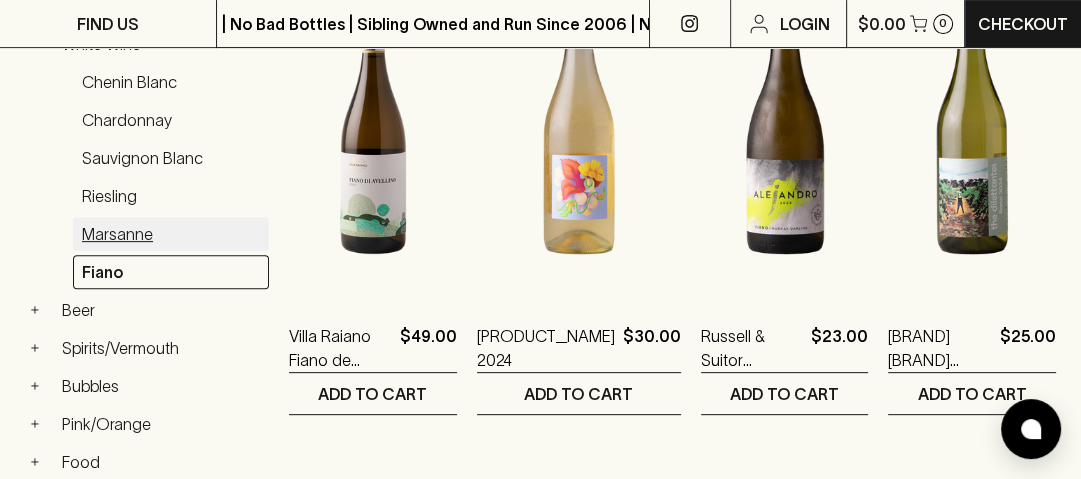 click on "Marsanne" at bounding box center [171, 234] 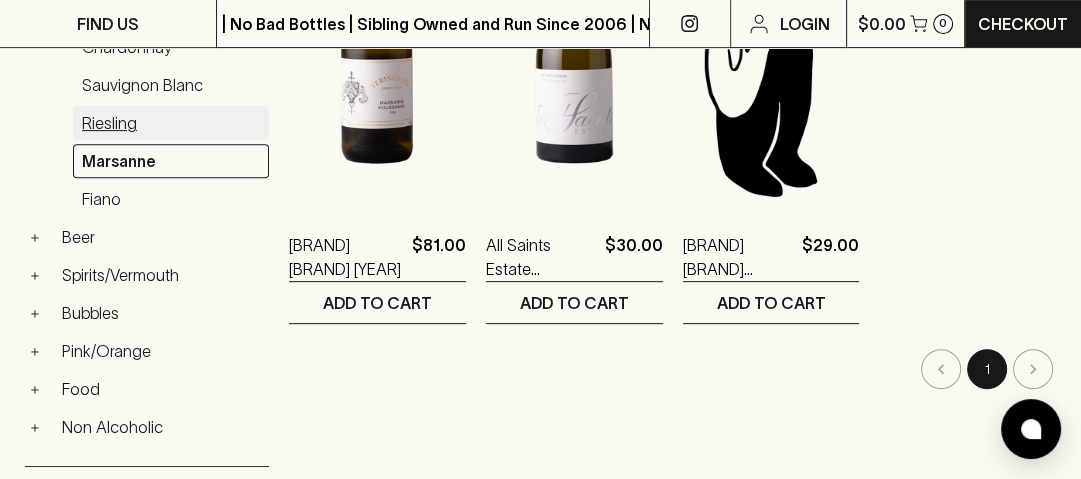 scroll, scrollTop: 560, scrollLeft: 0, axis: vertical 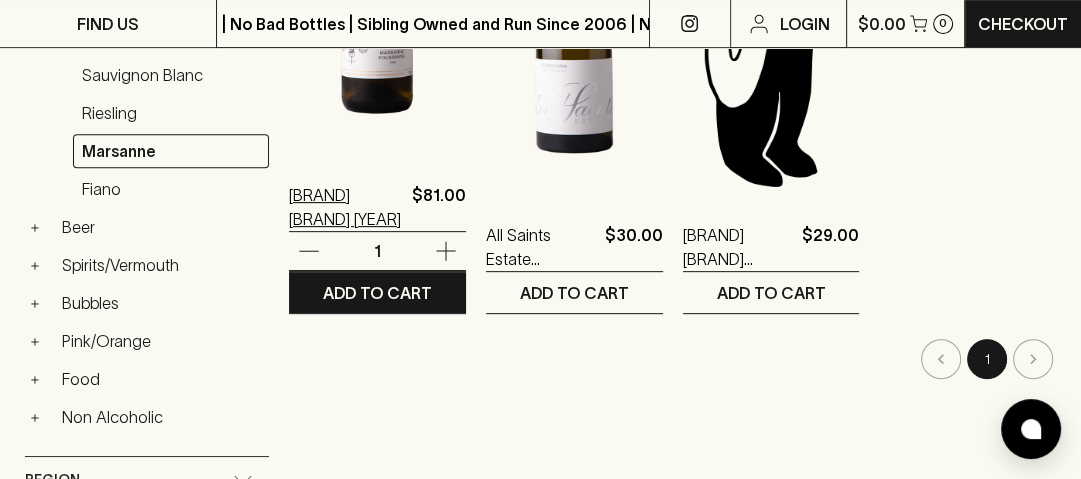 click on "[BRAND] [BRAND] [YEAR]" at bounding box center (346, 207) 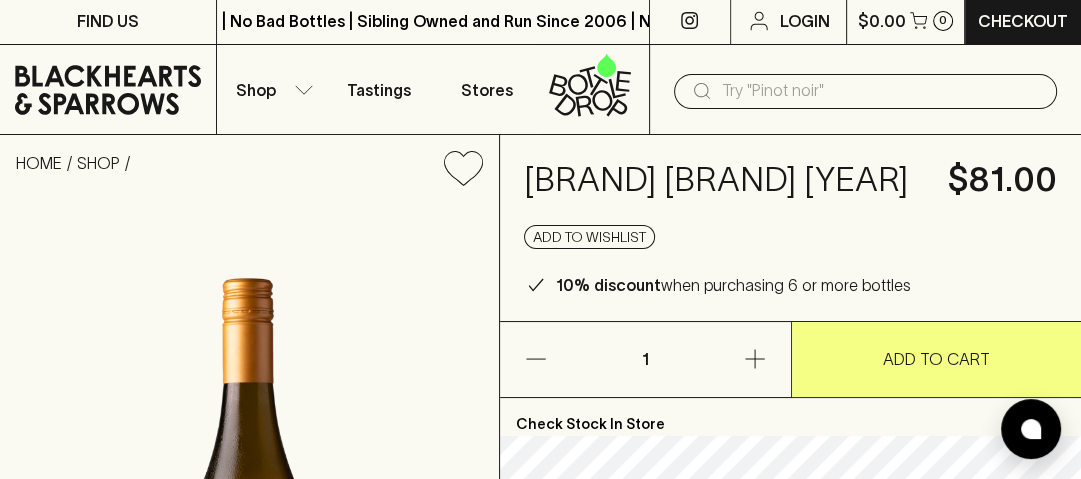 scroll, scrollTop: 0, scrollLeft: 0, axis: both 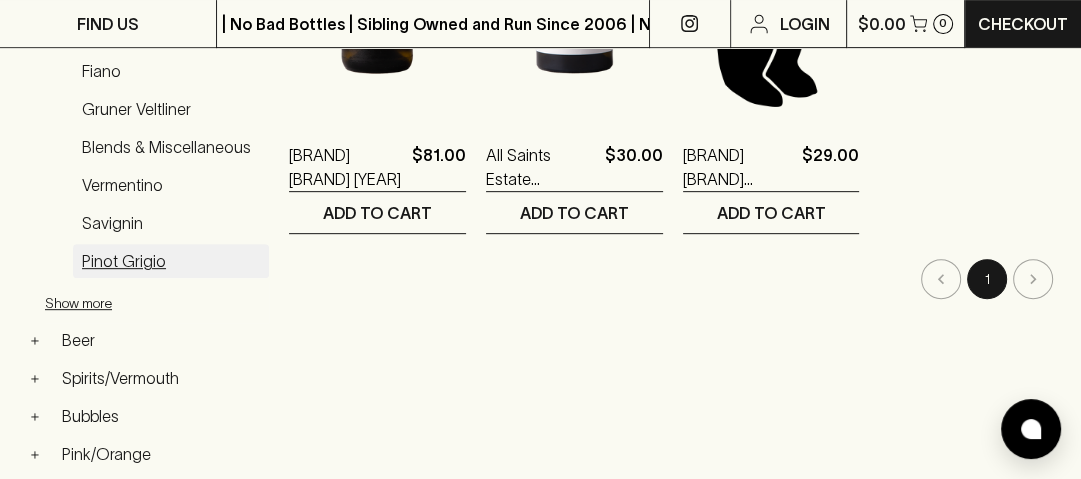 click on "Pinot Grigio" at bounding box center (171, 261) 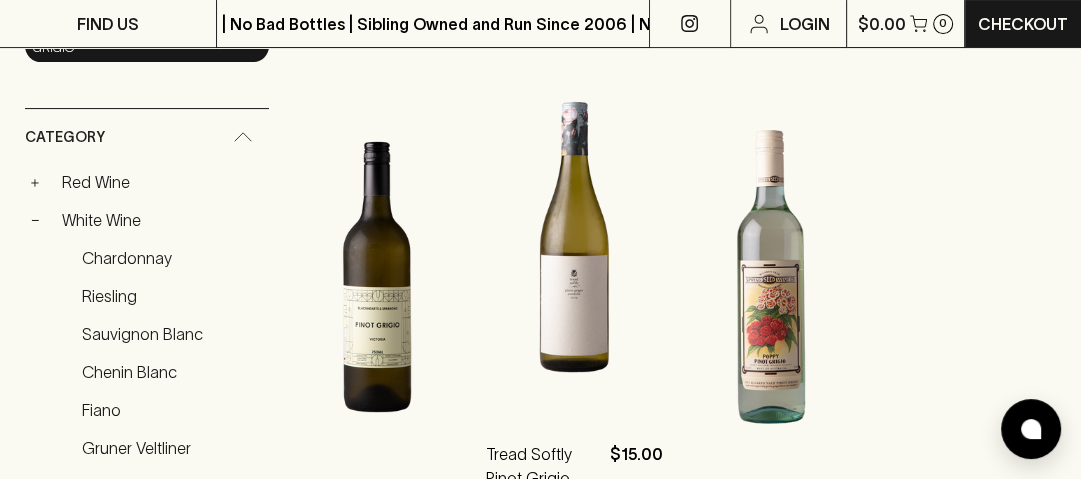 scroll, scrollTop: 480, scrollLeft: 0, axis: vertical 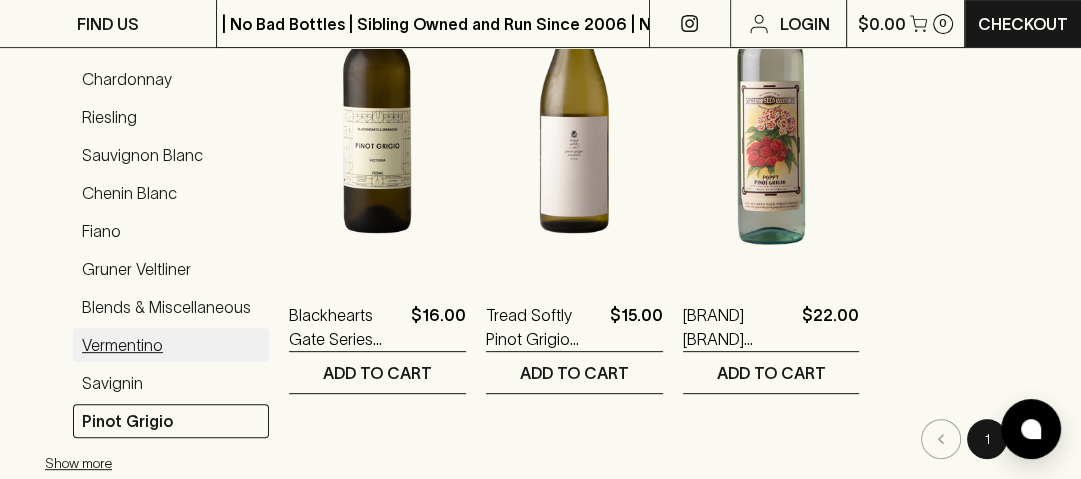 click on "Vermentino" at bounding box center [171, 345] 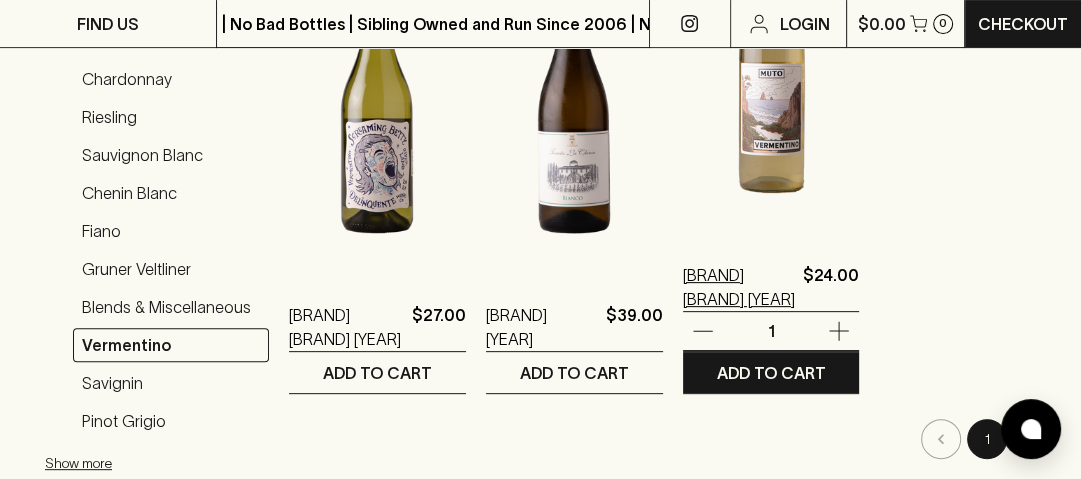click on "[BRAND] [BRAND] [YEAR]" at bounding box center [739, 287] 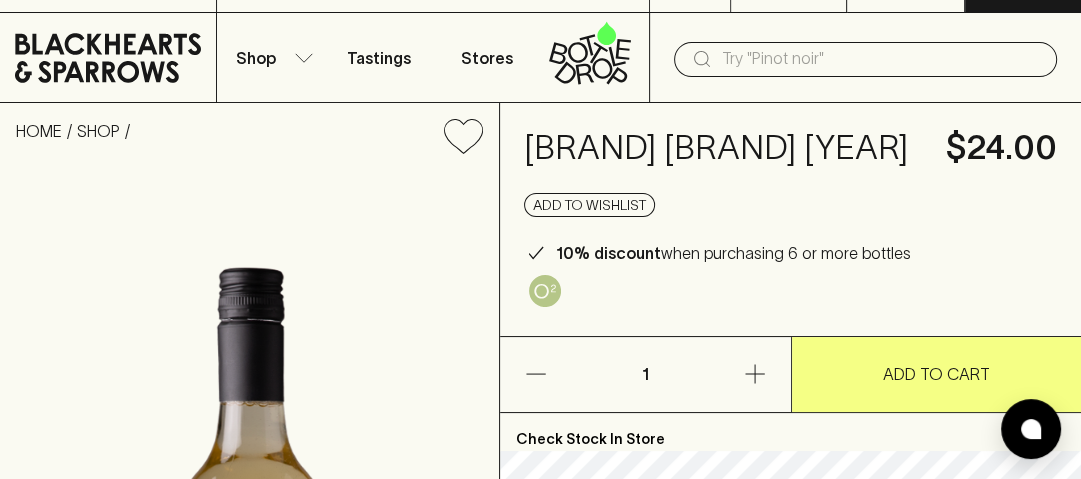 scroll, scrollTop: 0, scrollLeft: 0, axis: both 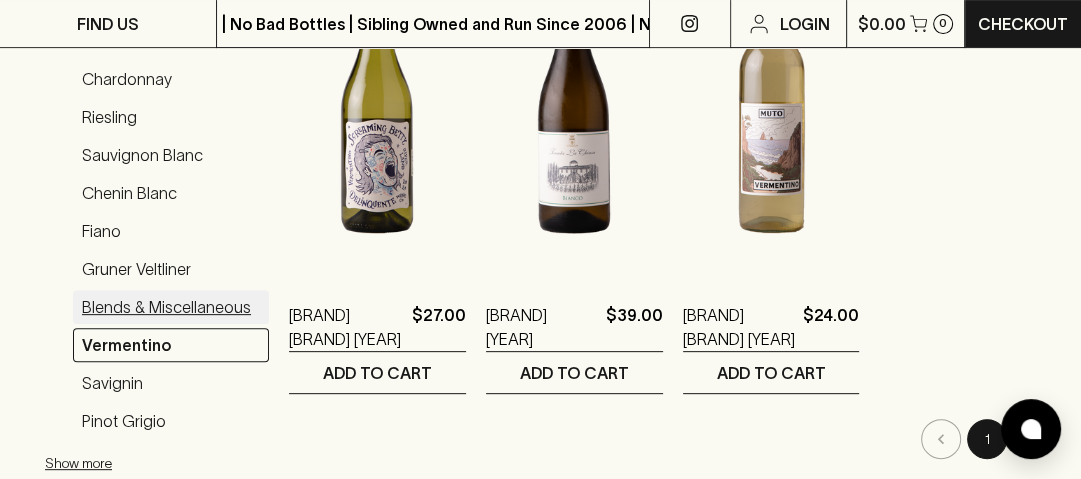 click on "Blends & Miscellaneous" at bounding box center [171, 307] 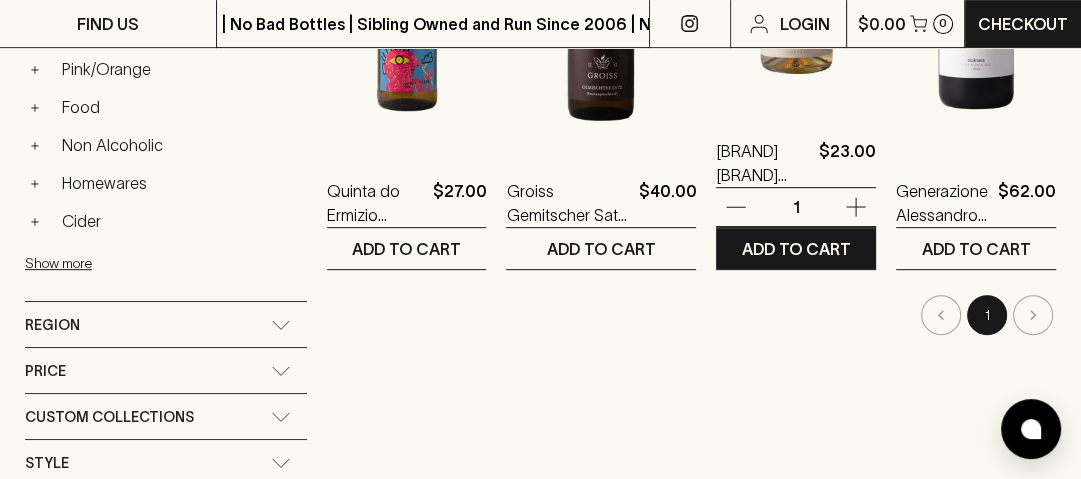 scroll, scrollTop: 640, scrollLeft: 0, axis: vertical 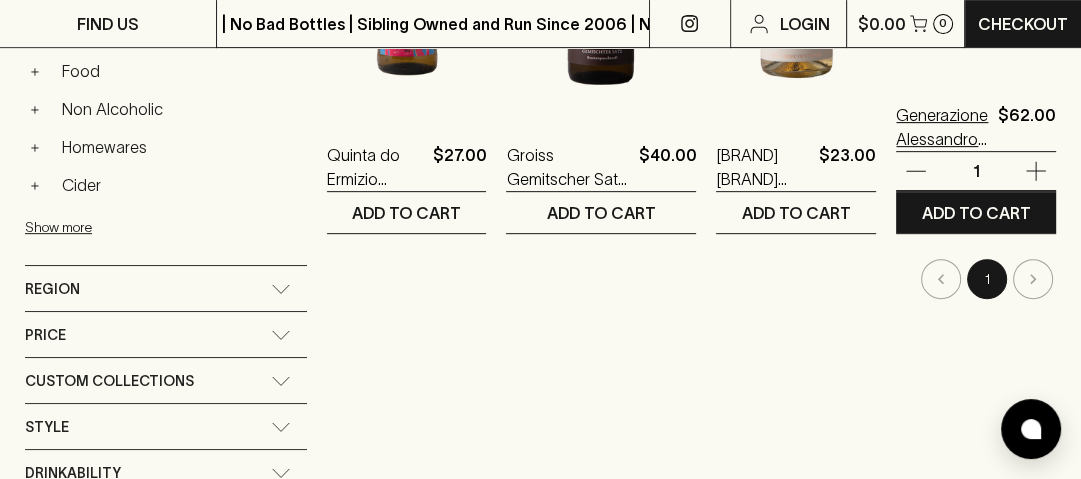 click on "Generazione Alessandro Trainara Carricante 2022" at bounding box center [943, 127] 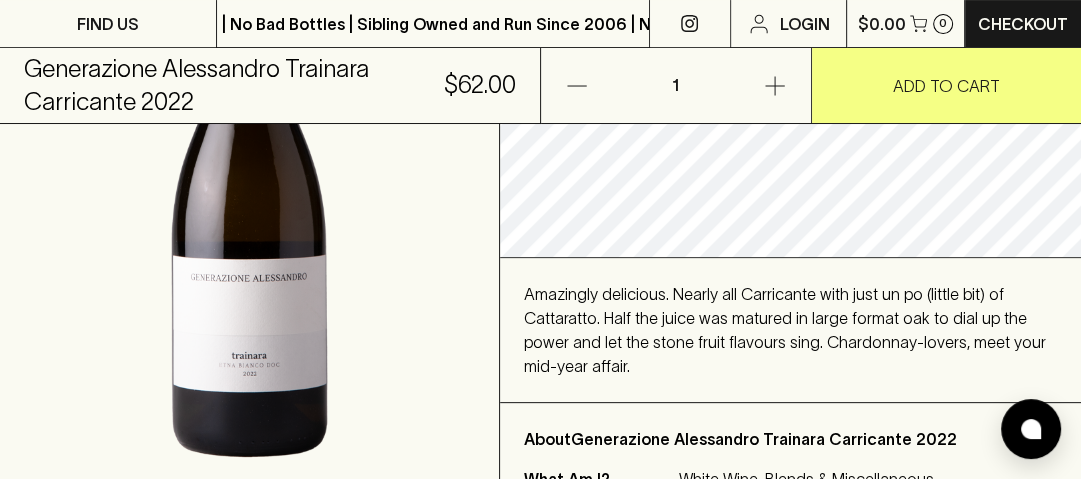 scroll, scrollTop: 560, scrollLeft: 0, axis: vertical 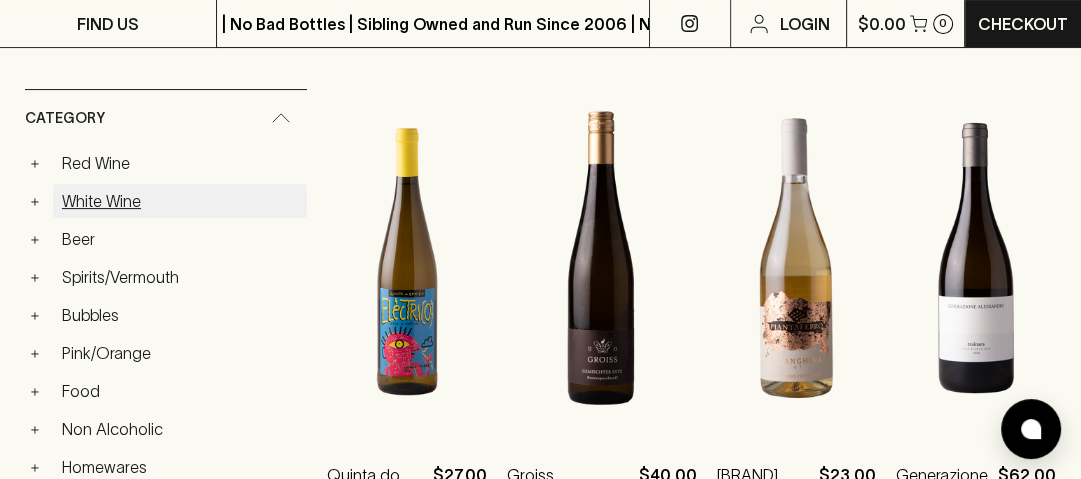 click on "White Wine" at bounding box center (180, 201) 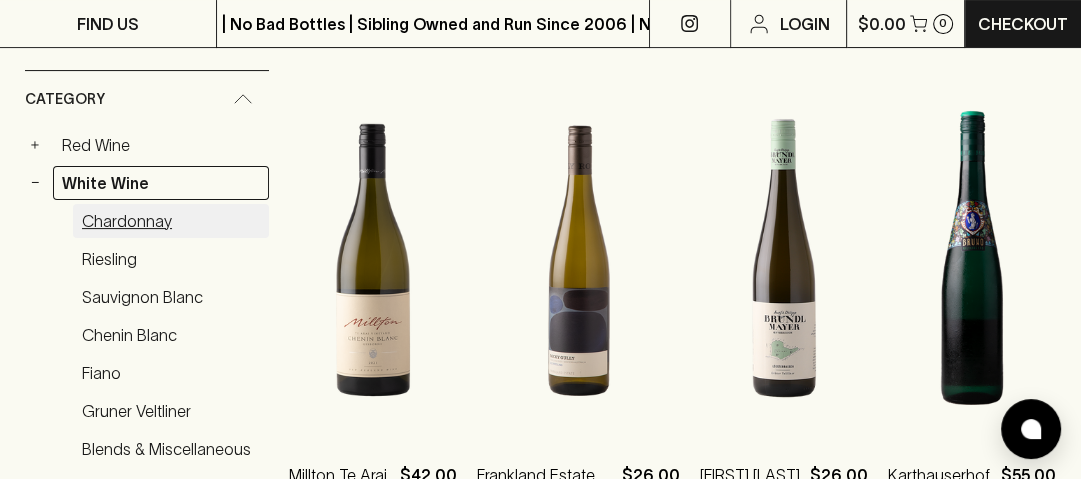 click on "Chardonnay" at bounding box center [171, 221] 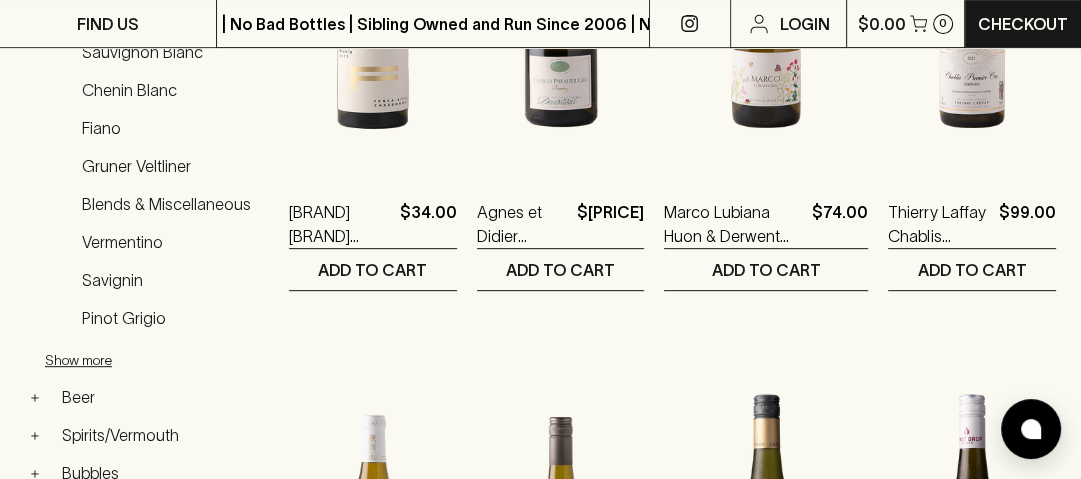scroll, scrollTop: 560, scrollLeft: 0, axis: vertical 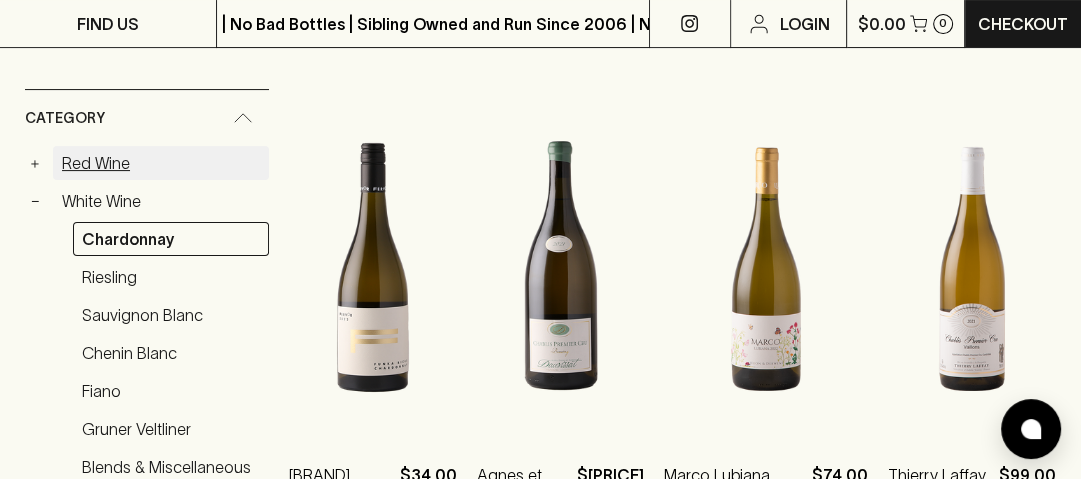 click on "Red Wine" at bounding box center [161, 163] 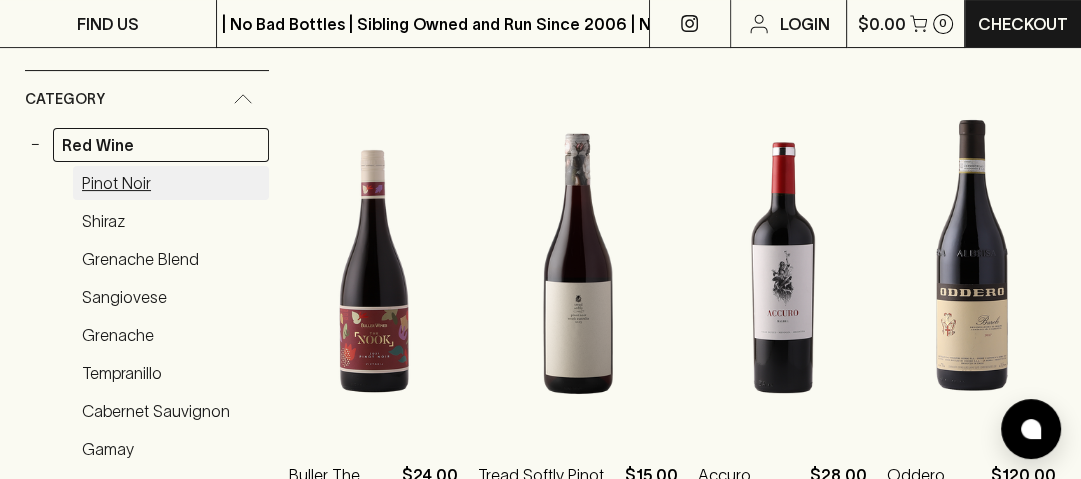 click on "Pinot Noir" at bounding box center (171, 183) 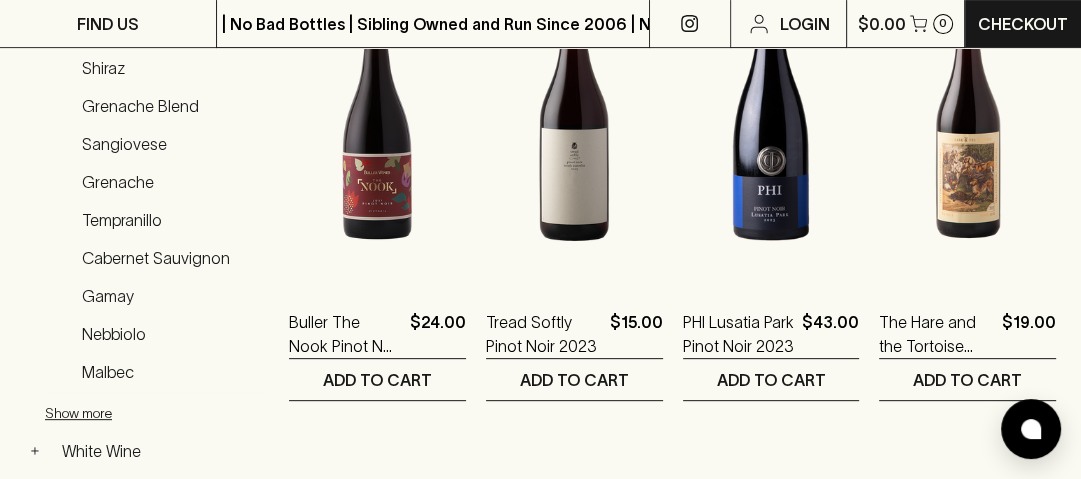 scroll, scrollTop: 480, scrollLeft: 0, axis: vertical 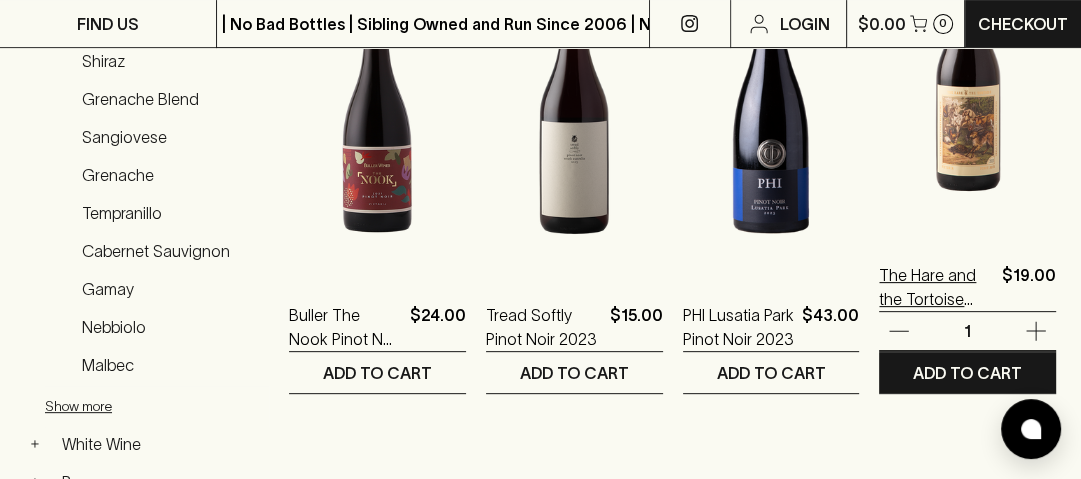 click on "The Hare and the Tortoise Pinot Noir 2023" at bounding box center [936, 287] 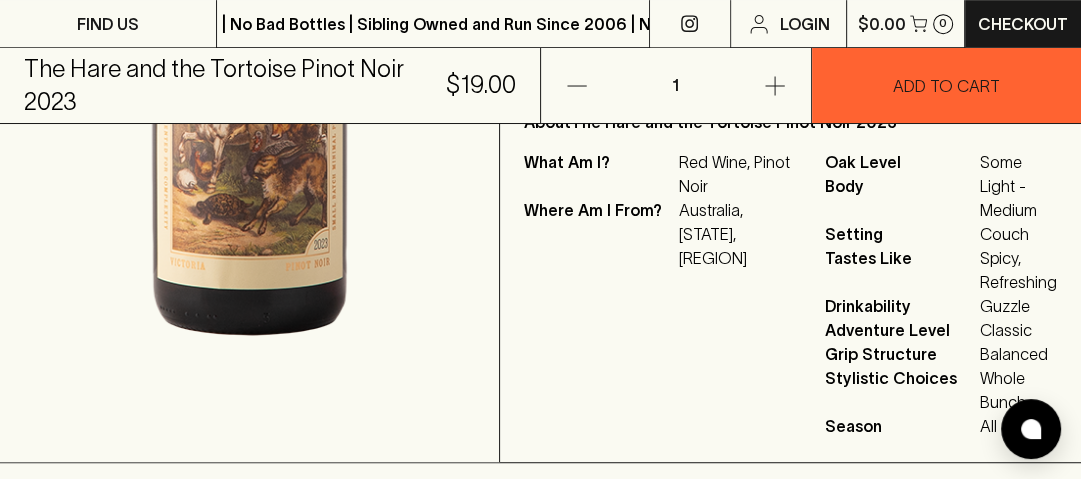 scroll, scrollTop: 800, scrollLeft: 0, axis: vertical 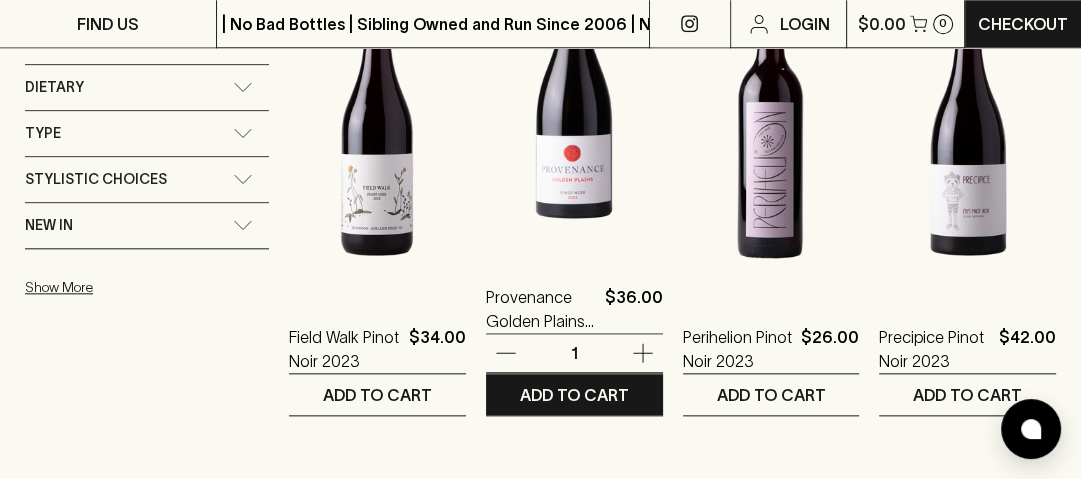 click 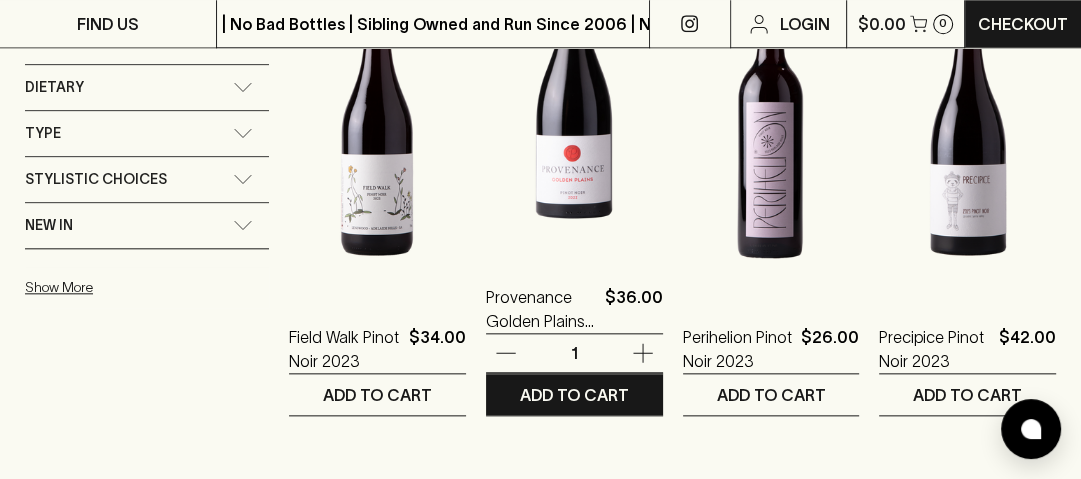 click on "1" at bounding box center [574, 353] 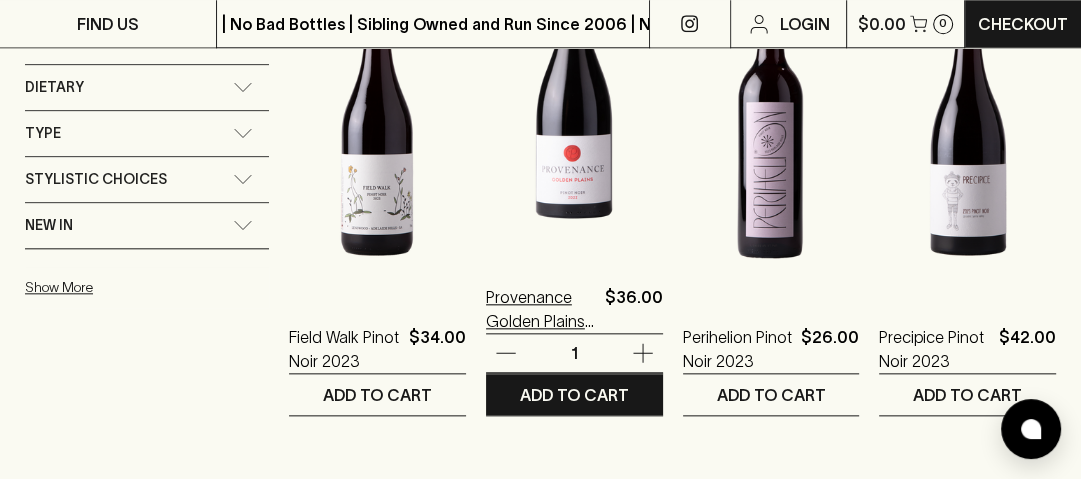 click on "Provenance Golden Plains Pinot Noir 2023" at bounding box center [541, 309] 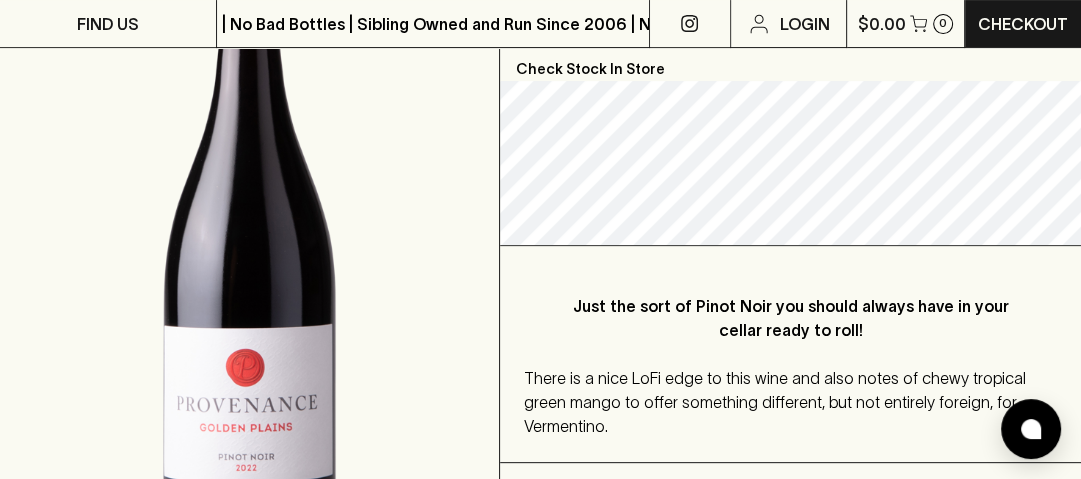 scroll, scrollTop: 720, scrollLeft: 0, axis: vertical 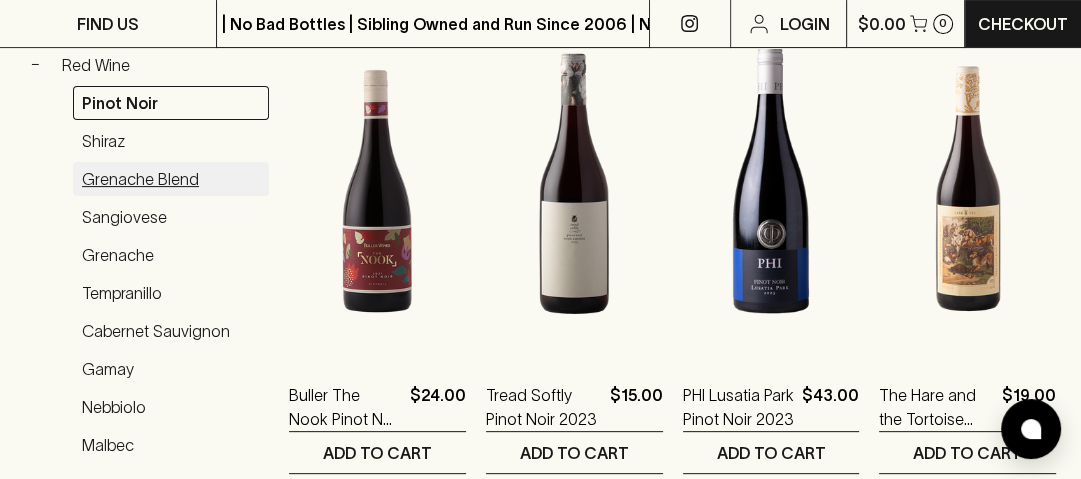 click on "Grenache Blend" at bounding box center [171, 179] 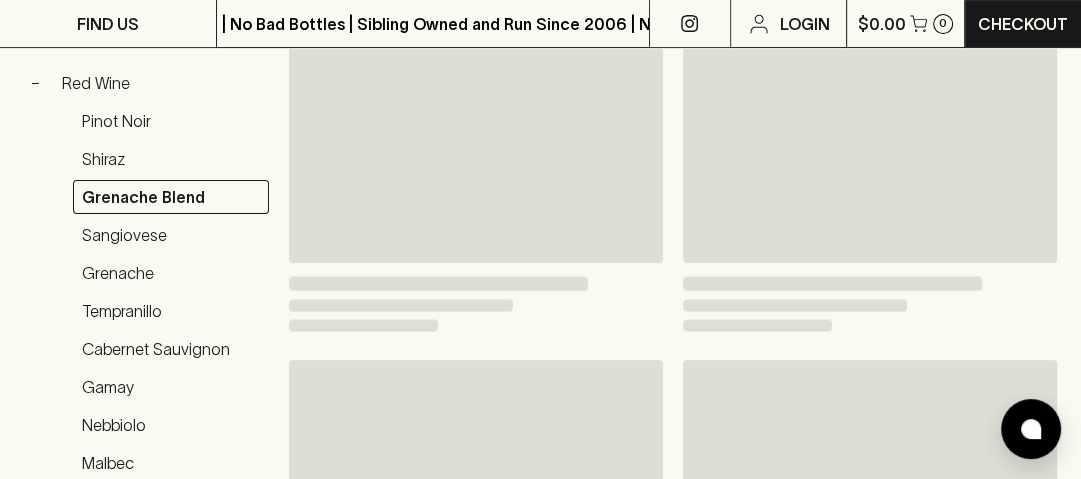 scroll, scrollTop: 420, scrollLeft: 0, axis: vertical 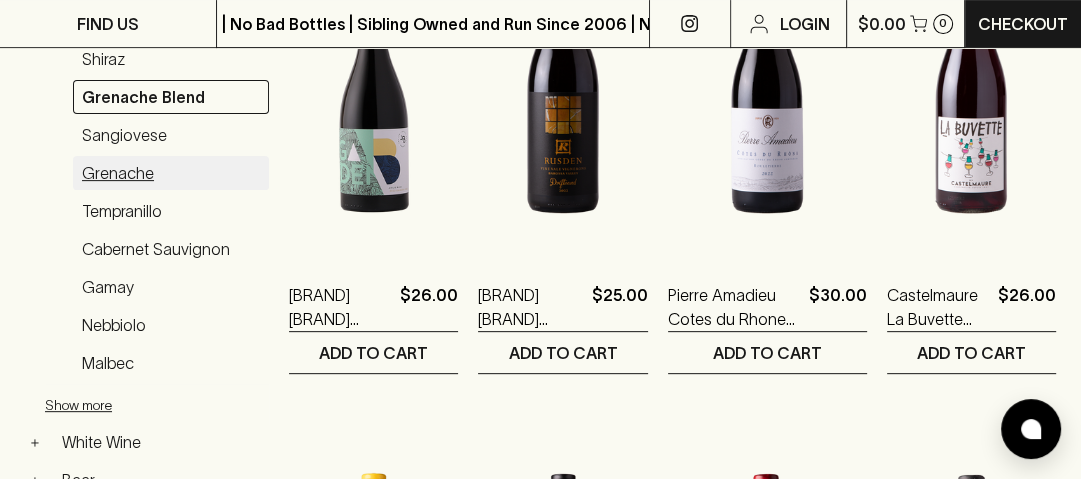 click on "Grenache" at bounding box center (171, 173) 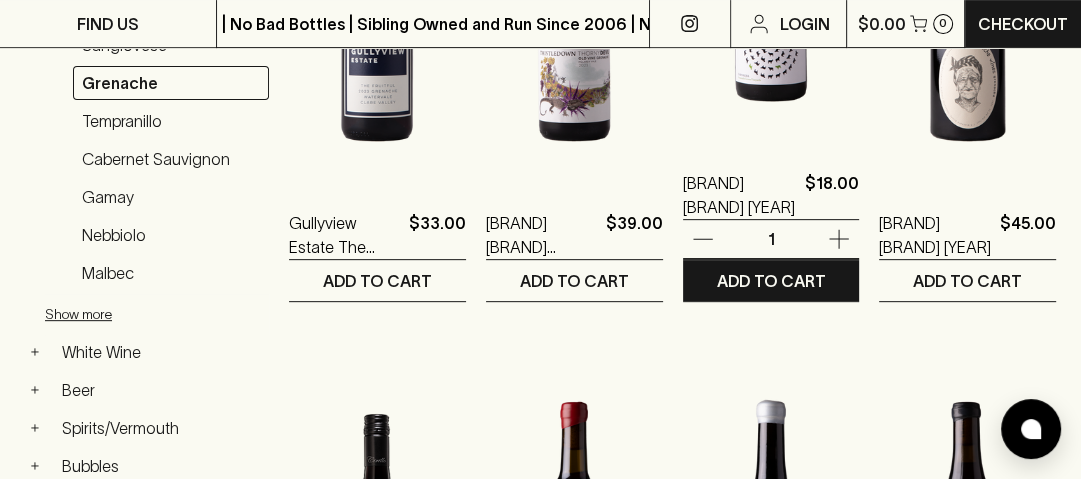 scroll, scrollTop: 720, scrollLeft: 0, axis: vertical 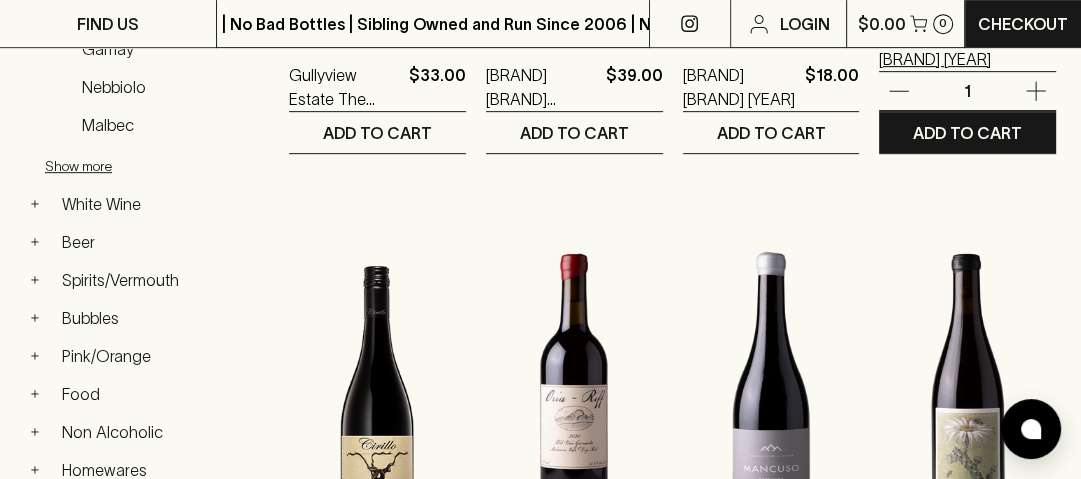 click on "[BRAND] [BRAND] [YEAR]" at bounding box center (935, 47) 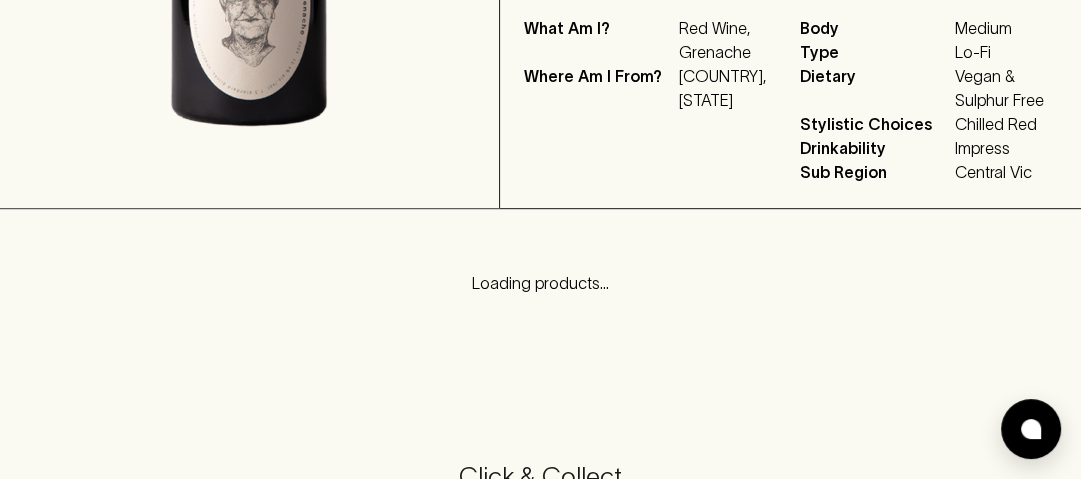 scroll, scrollTop: 0, scrollLeft: 0, axis: both 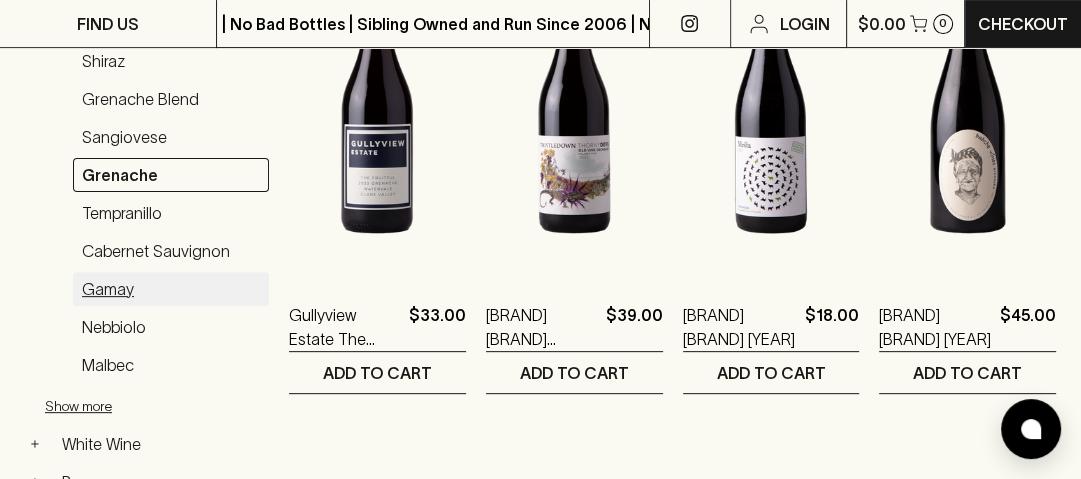 click on "Gamay" at bounding box center (171, 289) 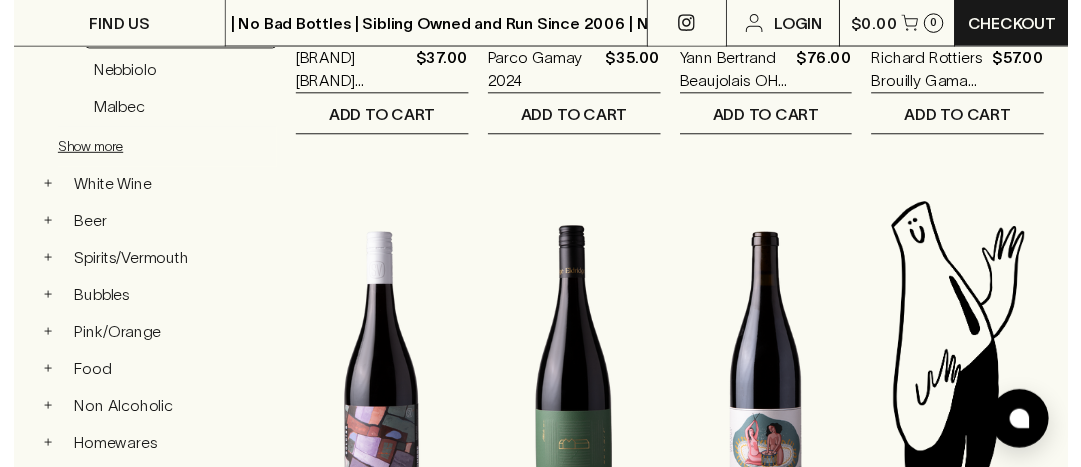 scroll, scrollTop: 720, scrollLeft: 0, axis: vertical 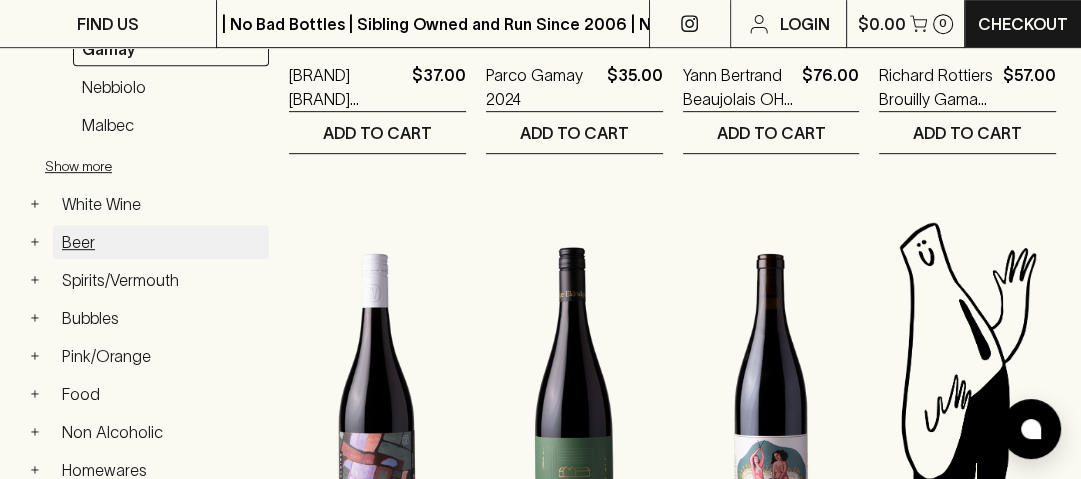 click on "Beer" at bounding box center [161, 242] 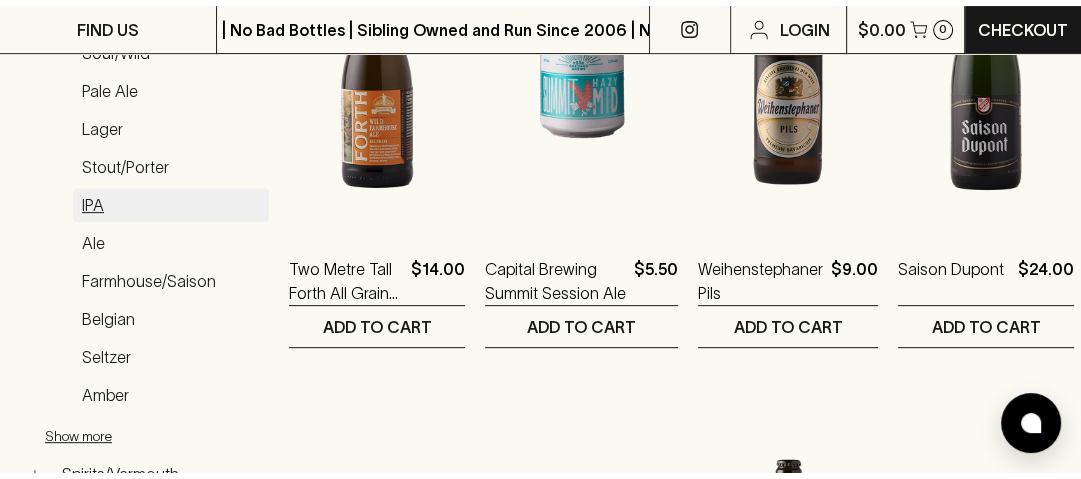 scroll, scrollTop: 560, scrollLeft: 0, axis: vertical 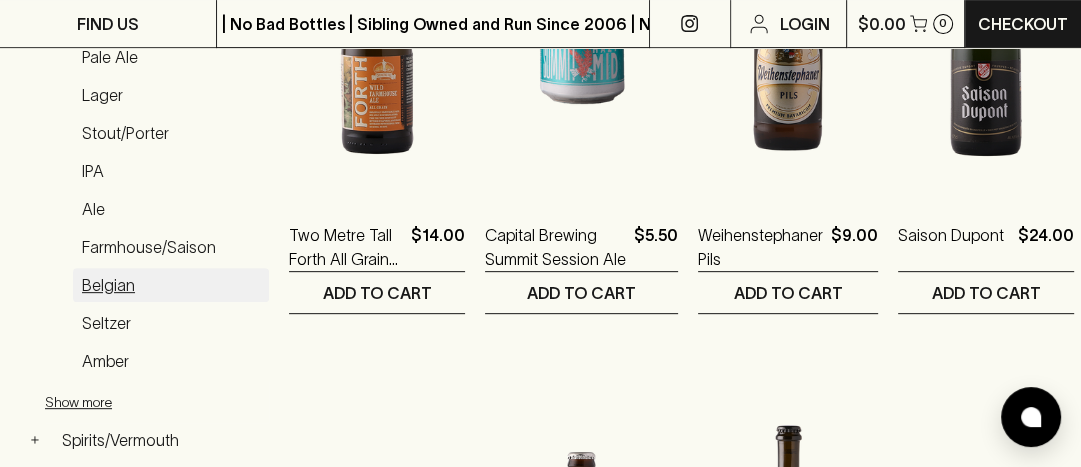 click on "Belgian" at bounding box center [171, 285] 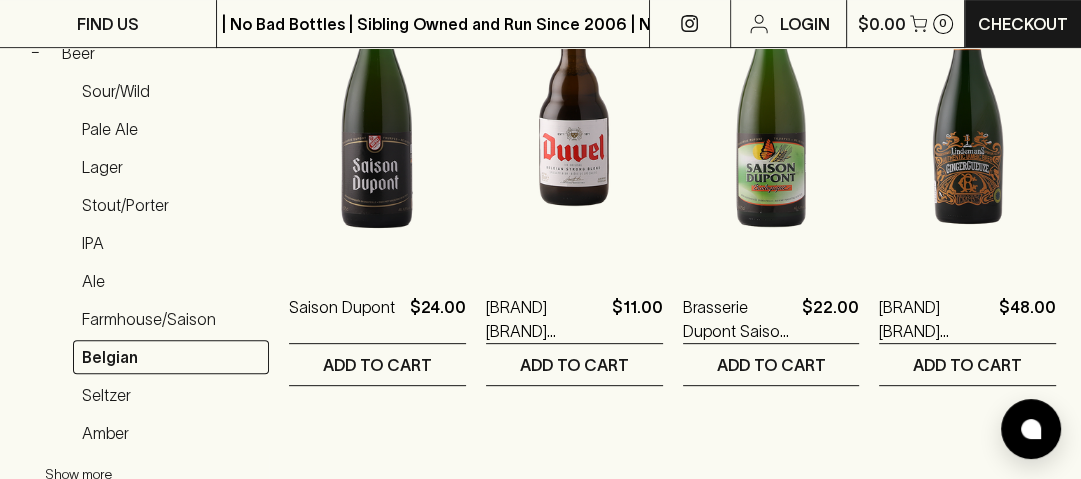 scroll, scrollTop: 480, scrollLeft: 0, axis: vertical 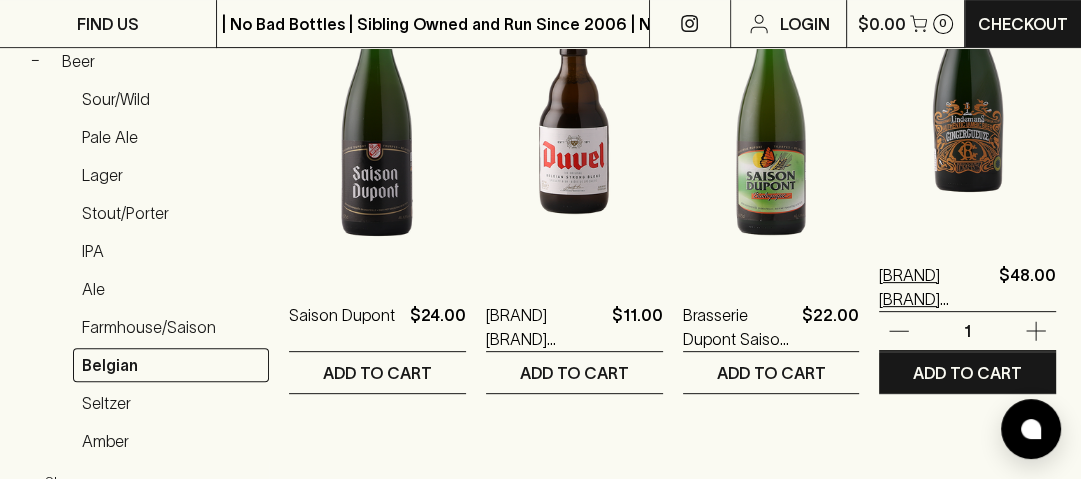 click on "[BRAND] [BRAND] [BRAND]" at bounding box center [935, 287] 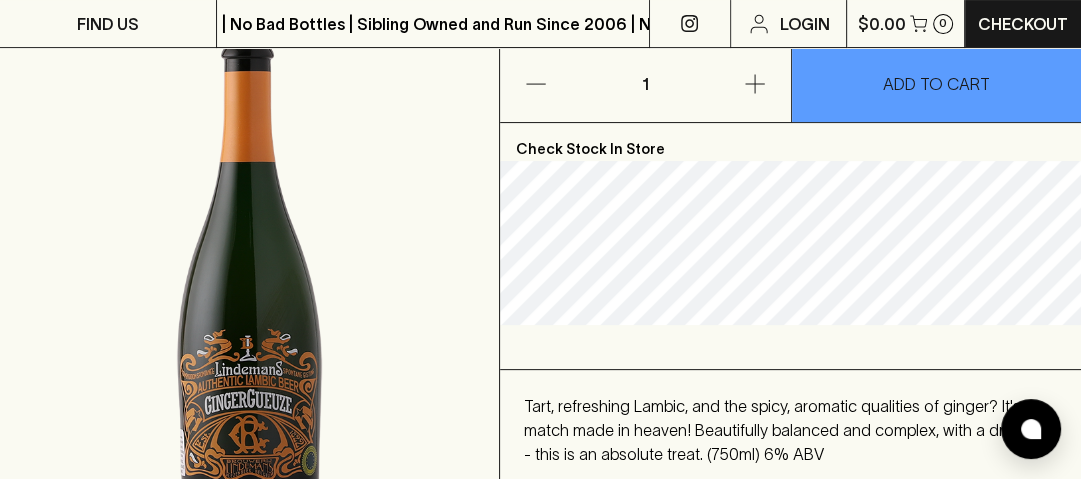 scroll, scrollTop: 320, scrollLeft: 0, axis: vertical 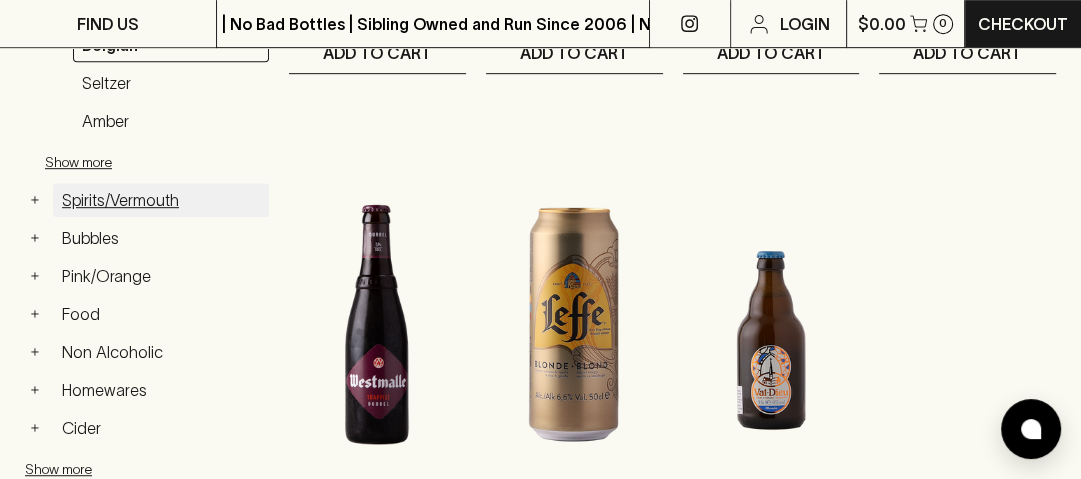 click on "Spirits/Vermouth" at bounding box center [161, 200] 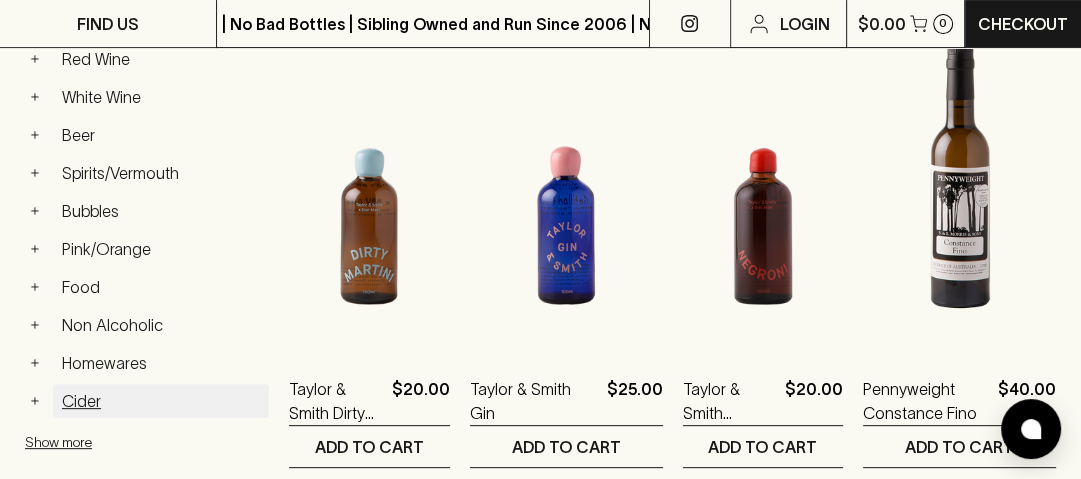 scroll, scrollTop: 400, scrollLeft: 0, axis: vertical 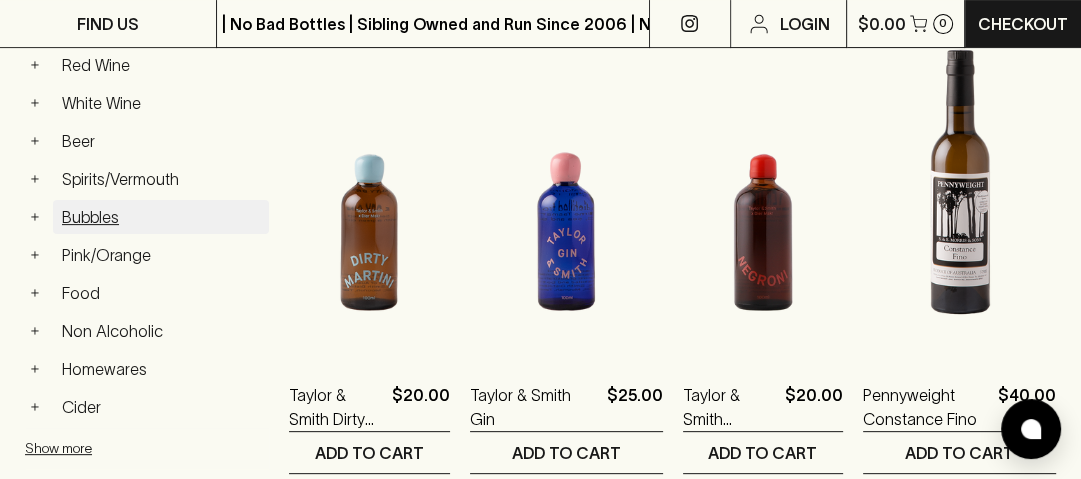 click on "Bubbles" at bounding box center (161, 217) 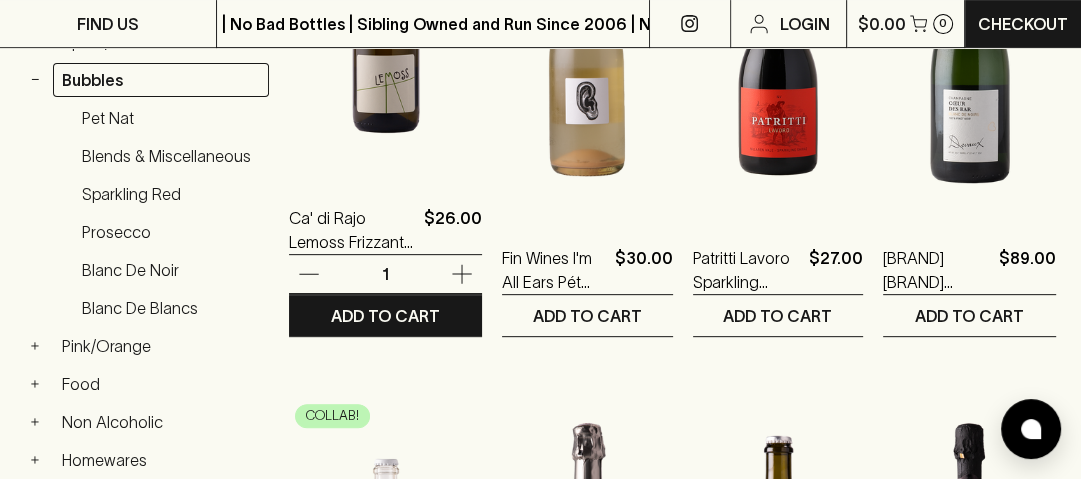 scroll, scrollTop: 480, scrollLeft: 0, axis: vertical 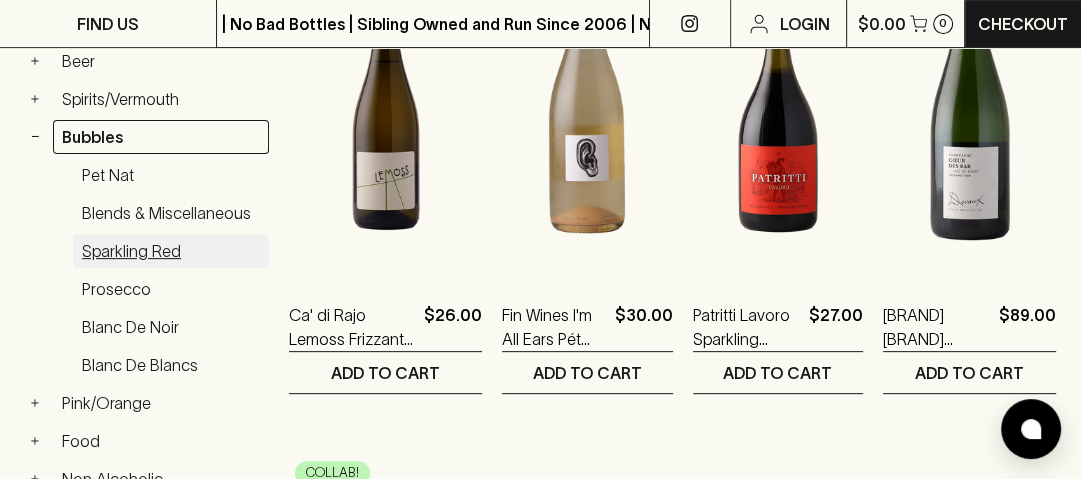 click on "Sparkling Red" at bounding box center (171, 251) 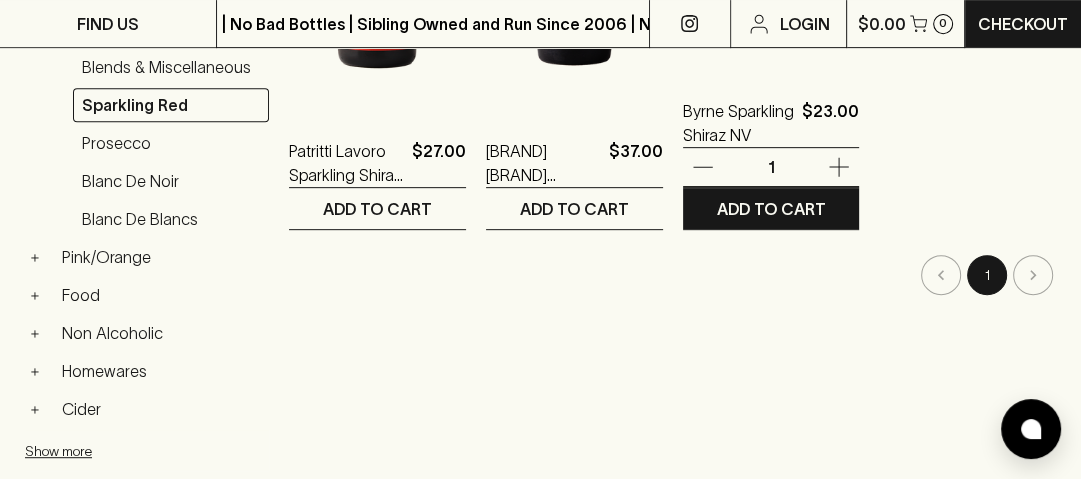 scroll, scrollTop: 420, scrollLeft: 0, axis: vertical 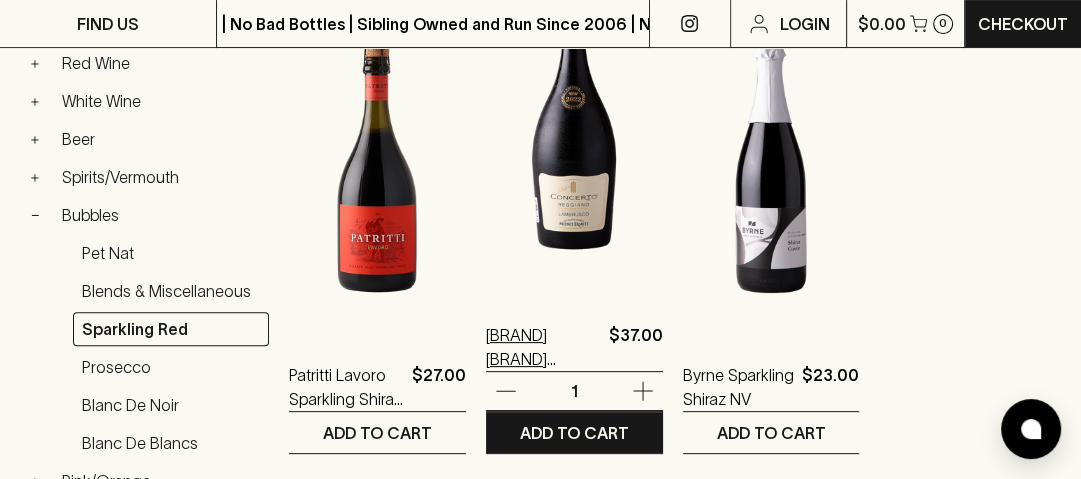 click on "[BRAND] [BRAND] [BRAND] [YEAR]" at bounding box center [543, 347] 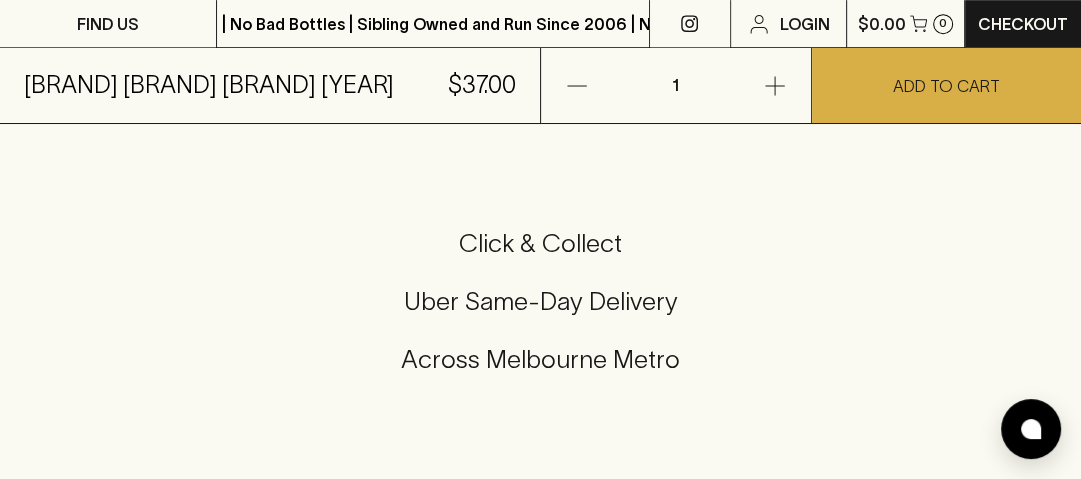 scroll, scrollTop: 960, scrollLeft: 0, axis: vertical 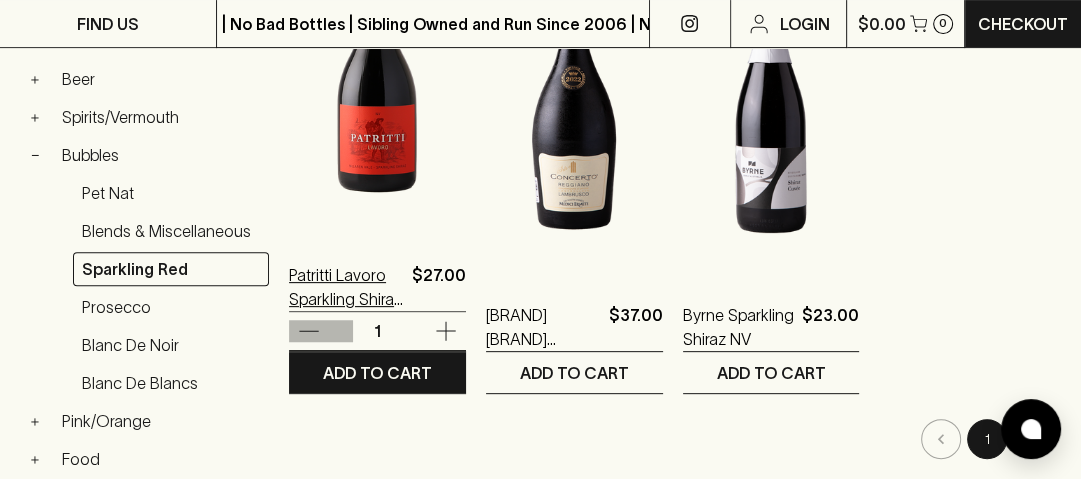 click at bounding box center [321, 331] 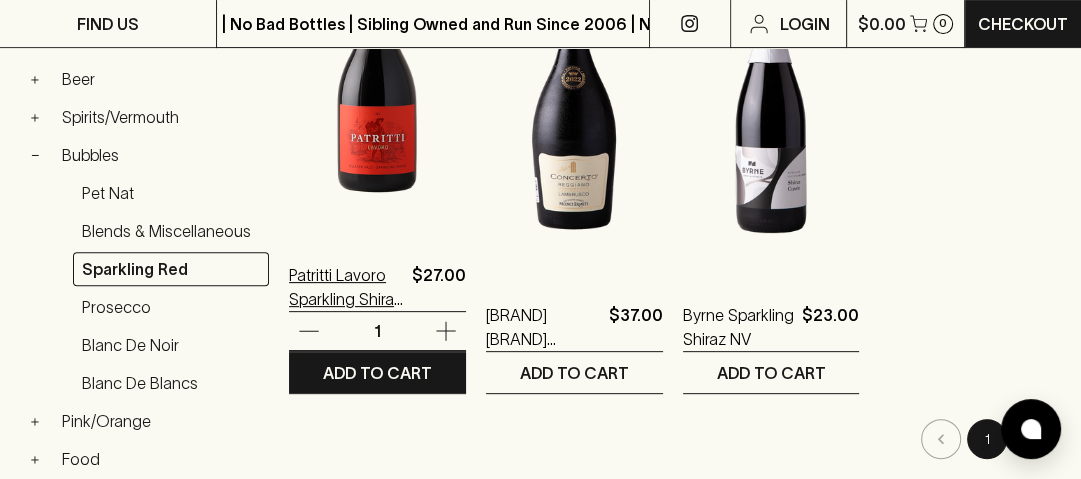 click on "Patritti Lavoro Sparkling Shiraz NV" at bounding box center [346, 287] 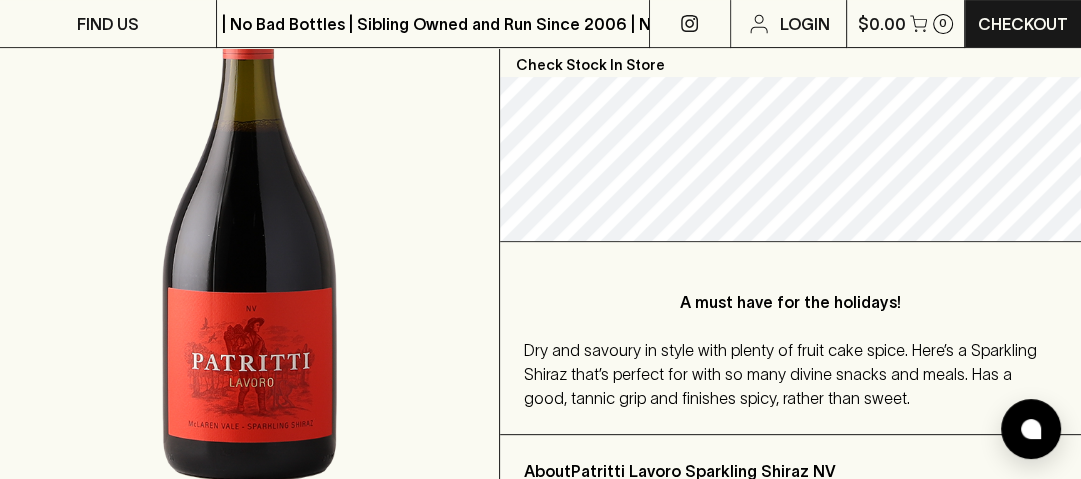 scroll, scrollTop: 400, scrollLeft: 0, axis: vertical 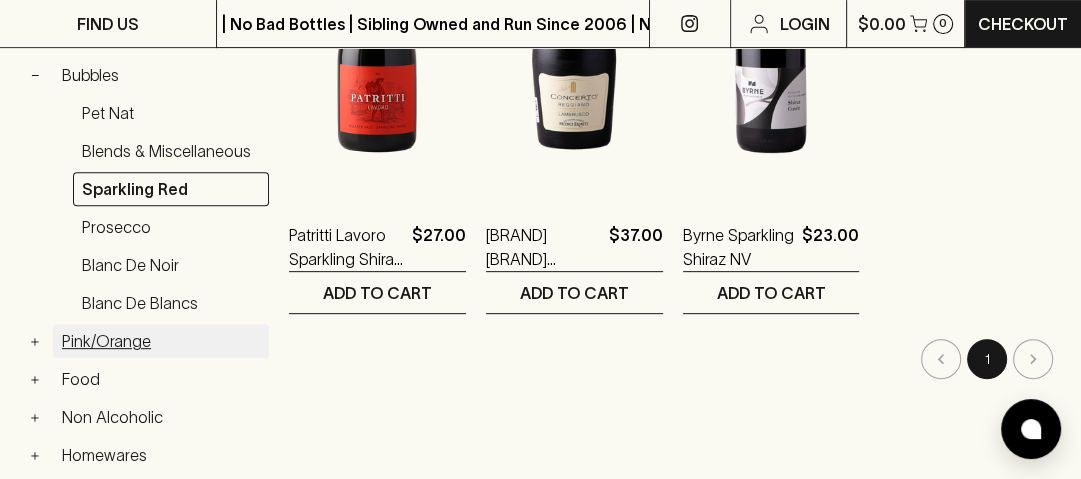 click on "Pink/Orange" at bounding box center [161, 341] 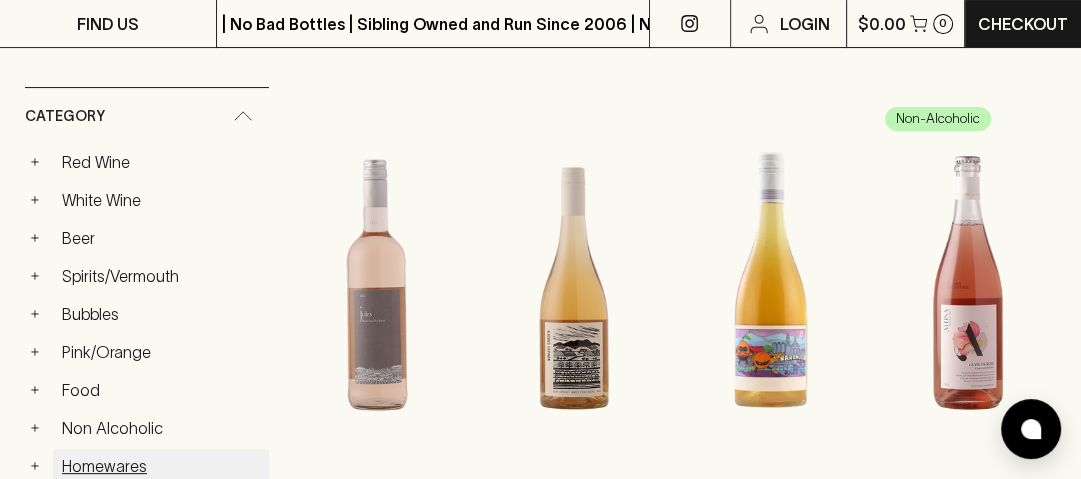 scroll, scrollTop: 459, scrollLeft: 0, axis: vertical 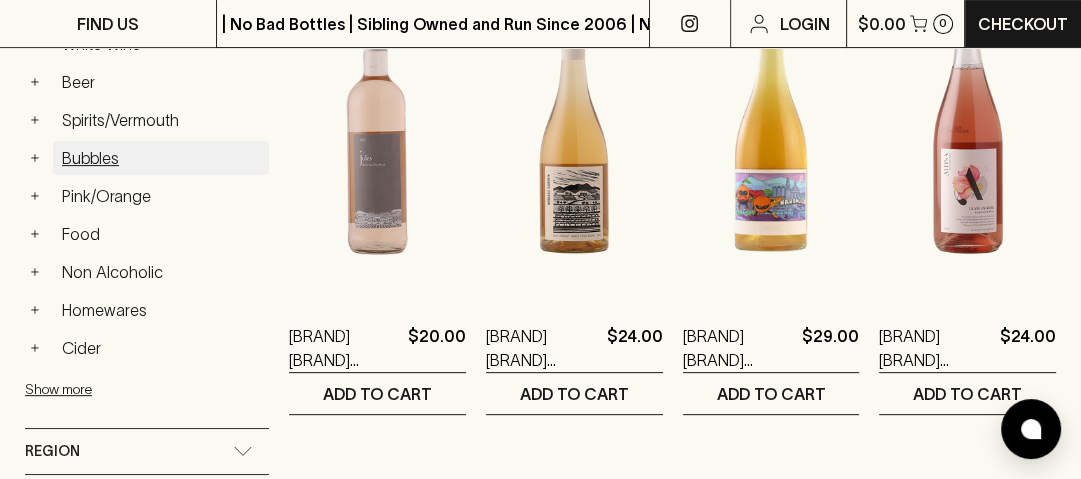 click on "Bubbles" at bounding box center (161, 158) 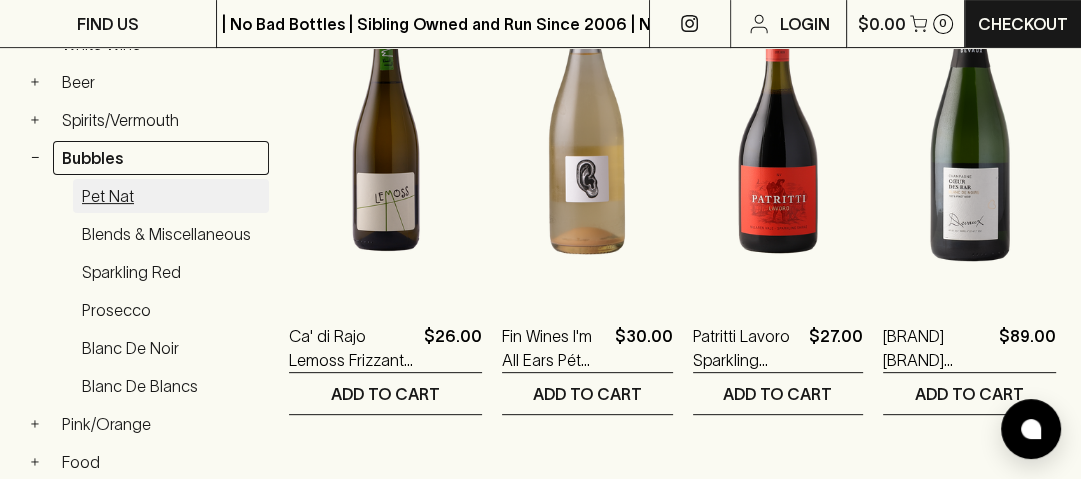 click on "Pet Nat" at bounding box center (171, 196) 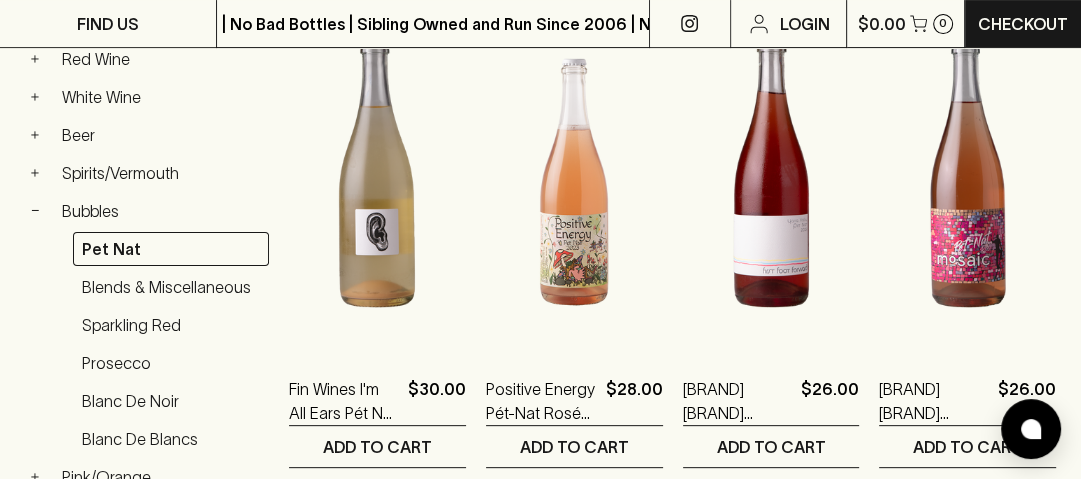 scroll, scrollTop: 379, scrollLeft: 0, axis: vertical 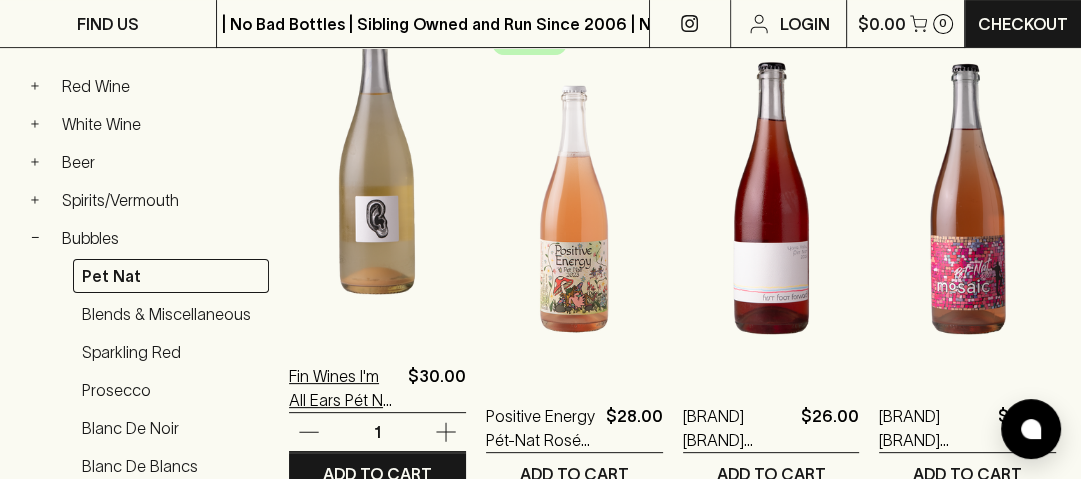 click on "Fin Wines I'm All Ears Pét Nat 2024" at bounding box center [344, 388] 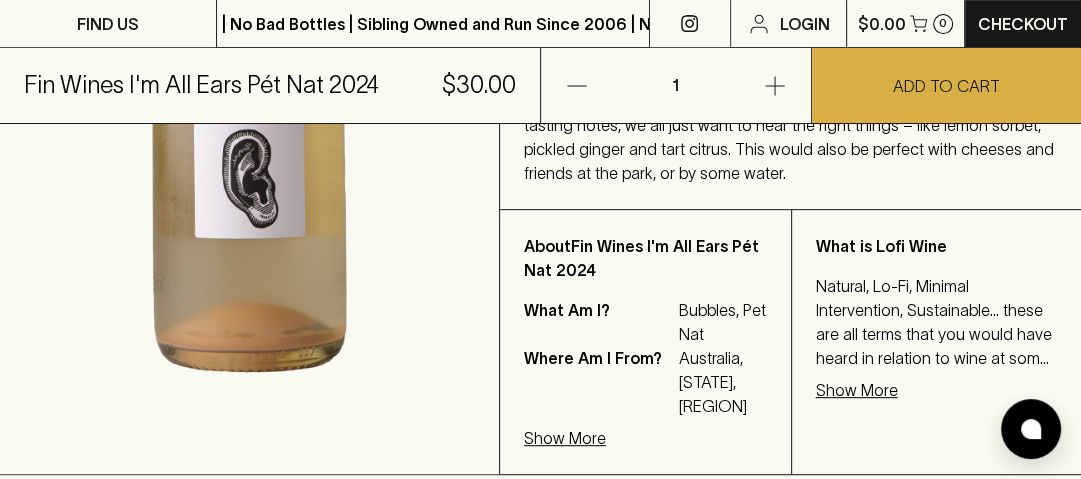 scroll, scrollTop: 640, scrollLeft: 0, axis: vertical 